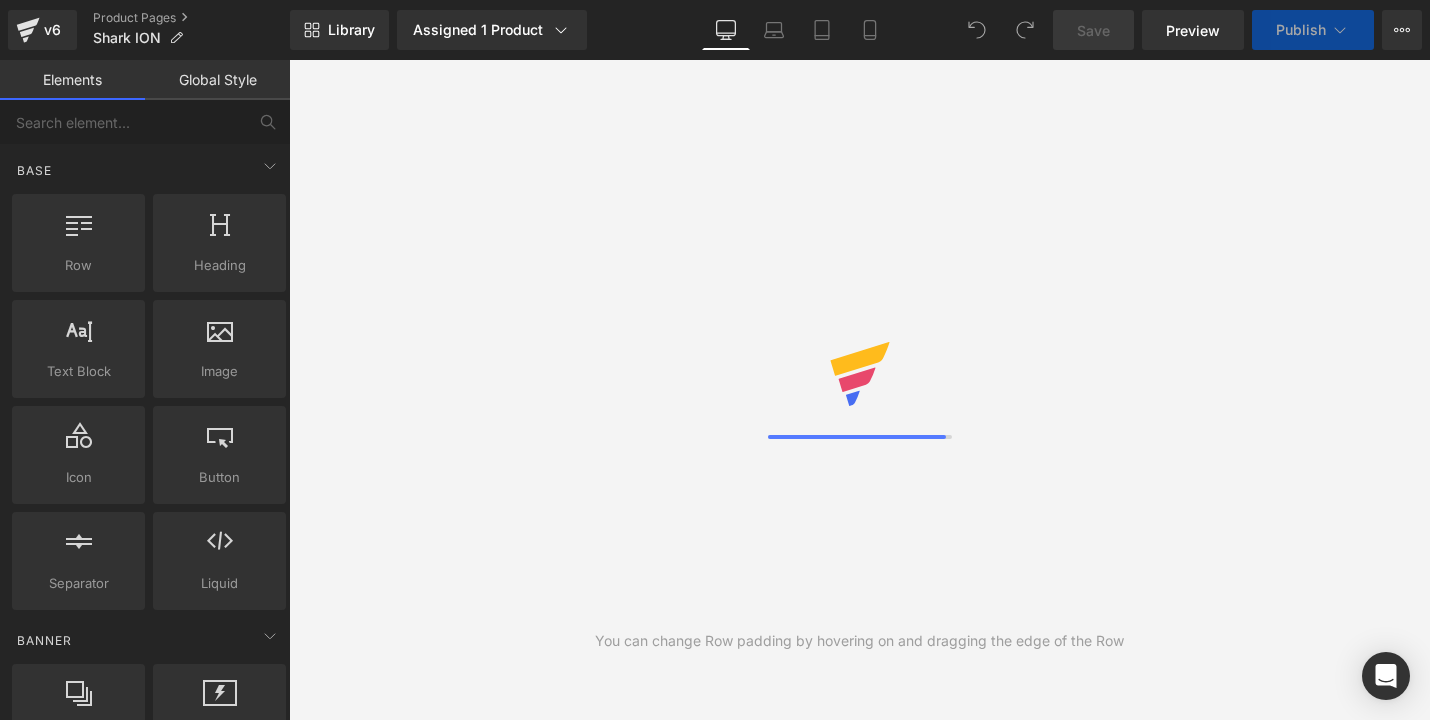 scroll, scrollTop: 0, scrollLeft: 0, axis: both 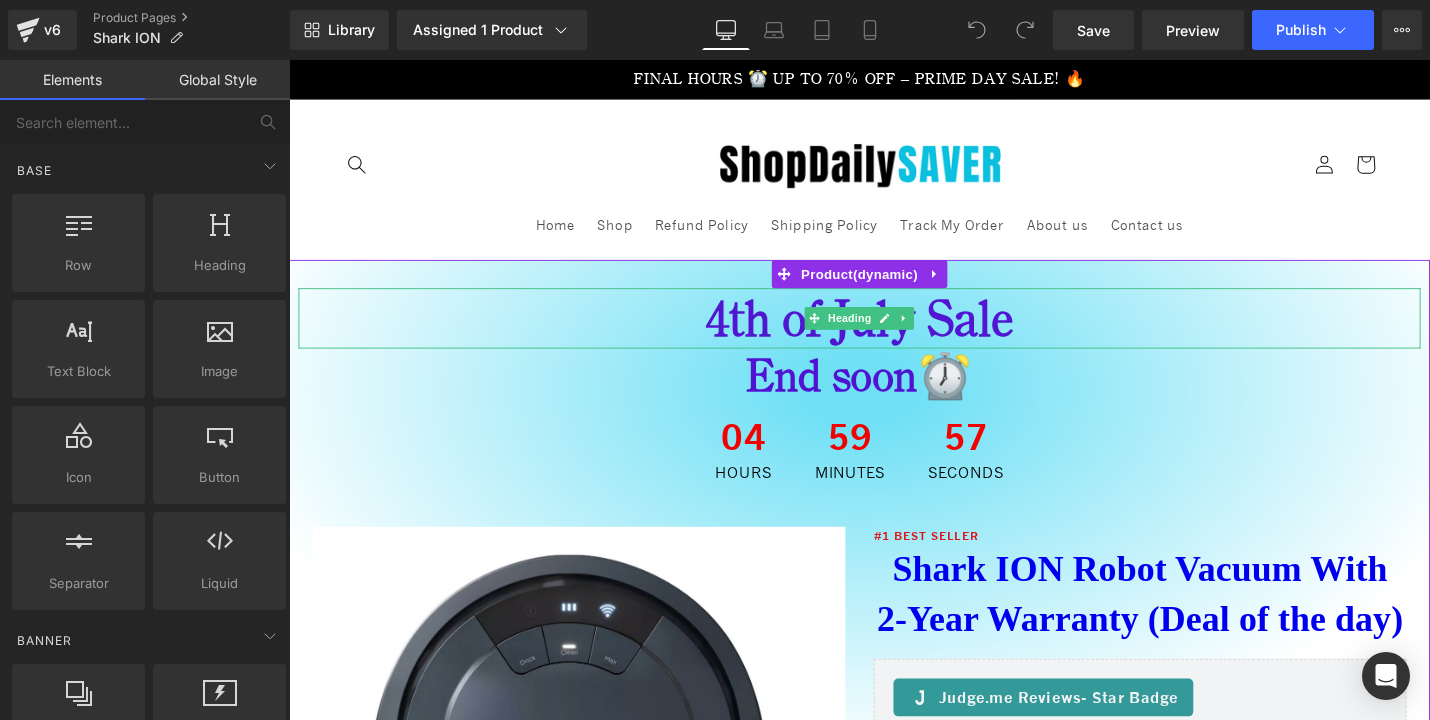 click on "4th of July Sale" at bounding box center [894, 334] 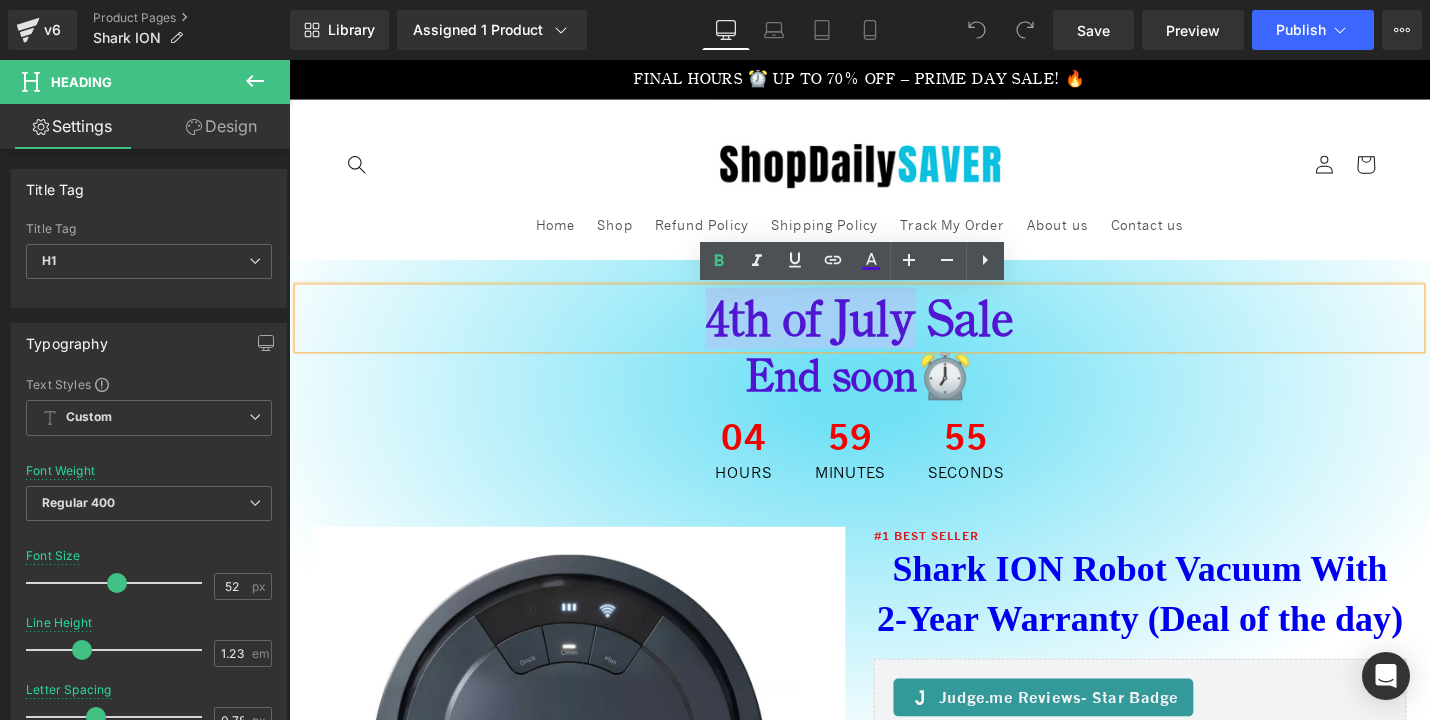 drag, startPoint x: 944, startPoint y: 340, endPoint x: 696, endPoint y: 334, distance: 248.07257 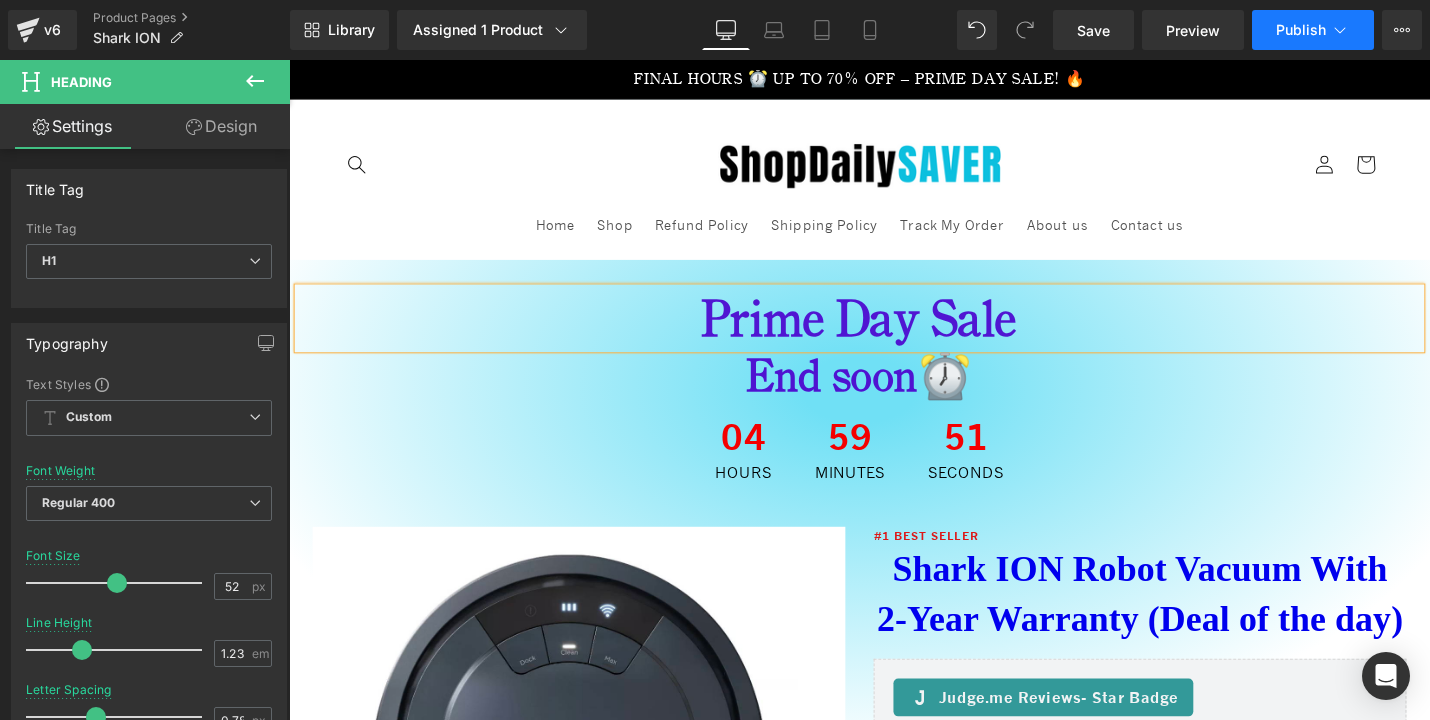 click on "Publish" at bounding box center (1313, 30) 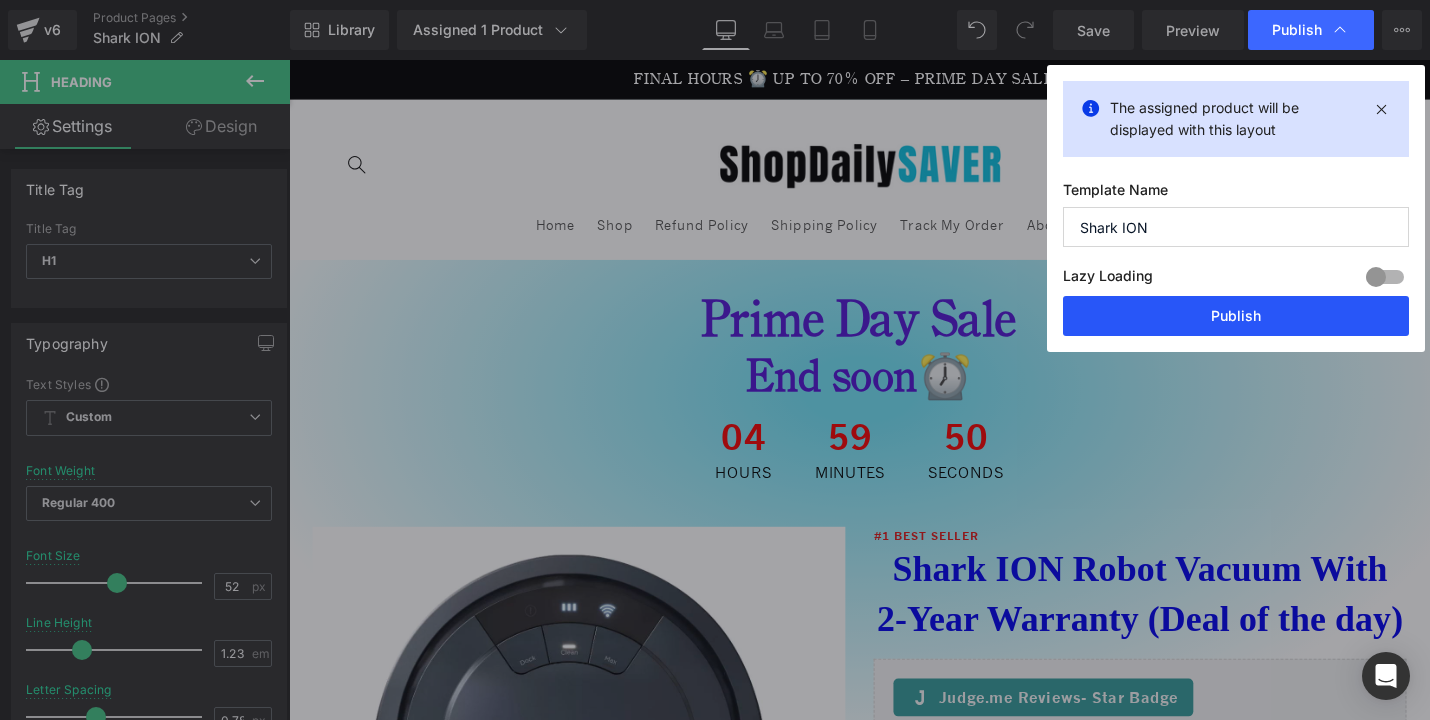 click on "Publish" at bounding box center [1236, 316] 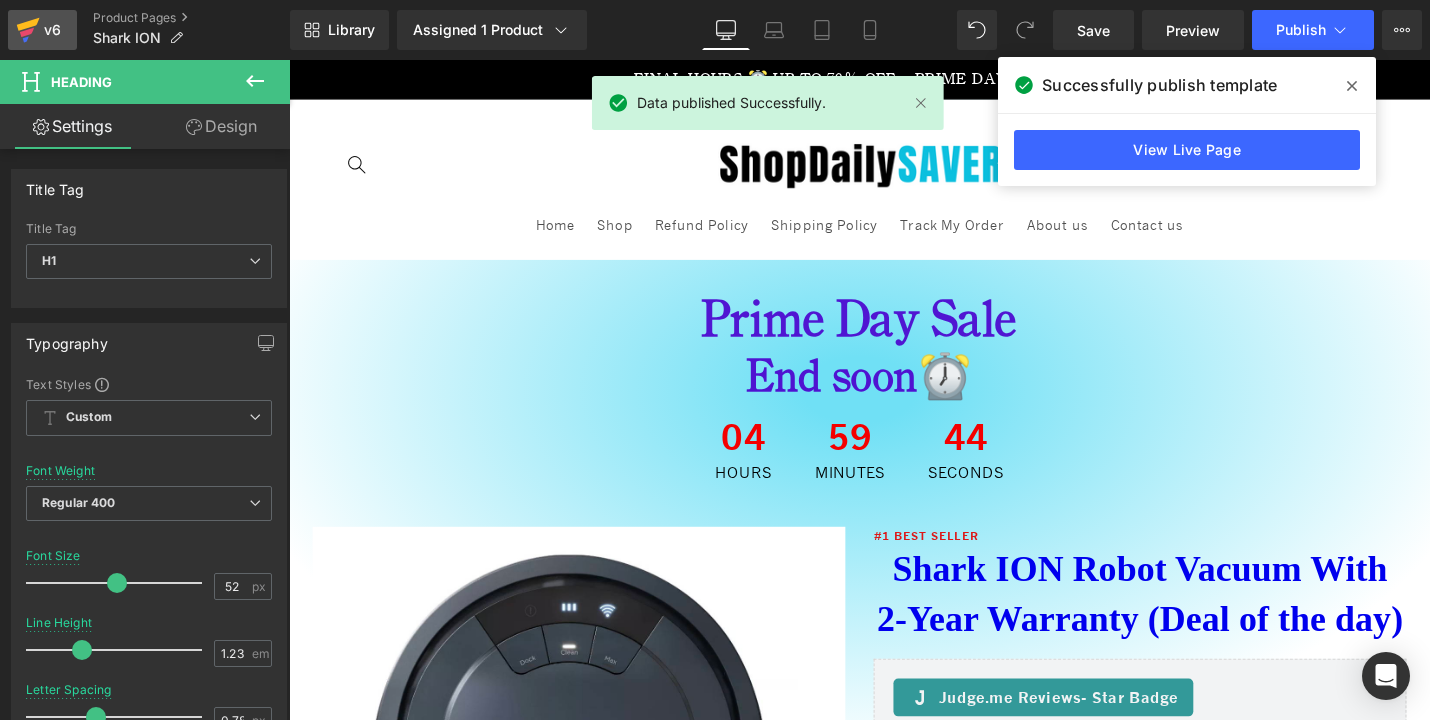 click on "v6" at bounding box center (52, 30) 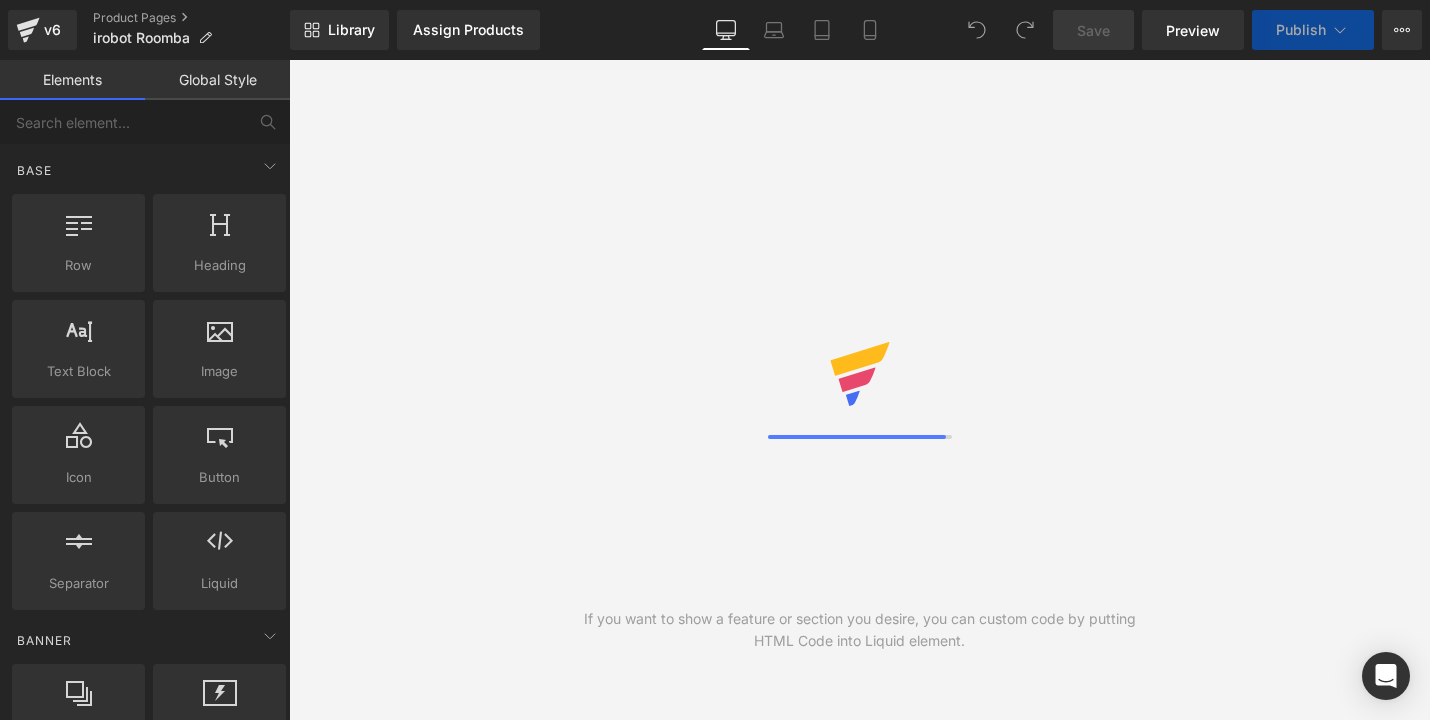 scroll, scrollTop: 0, scrollLeft: 0, axis: both 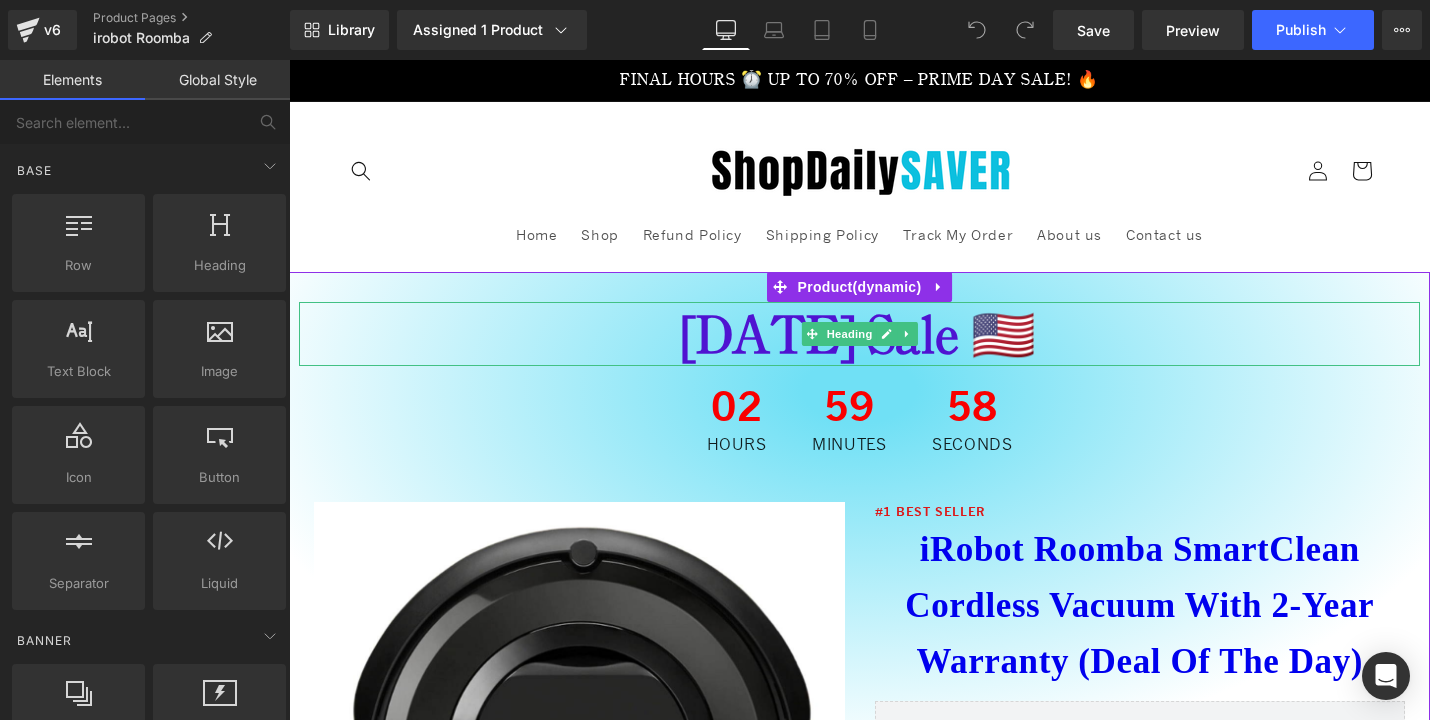 click on "4th of July Sale 🇺🇸" at bounding box center [859, 334] 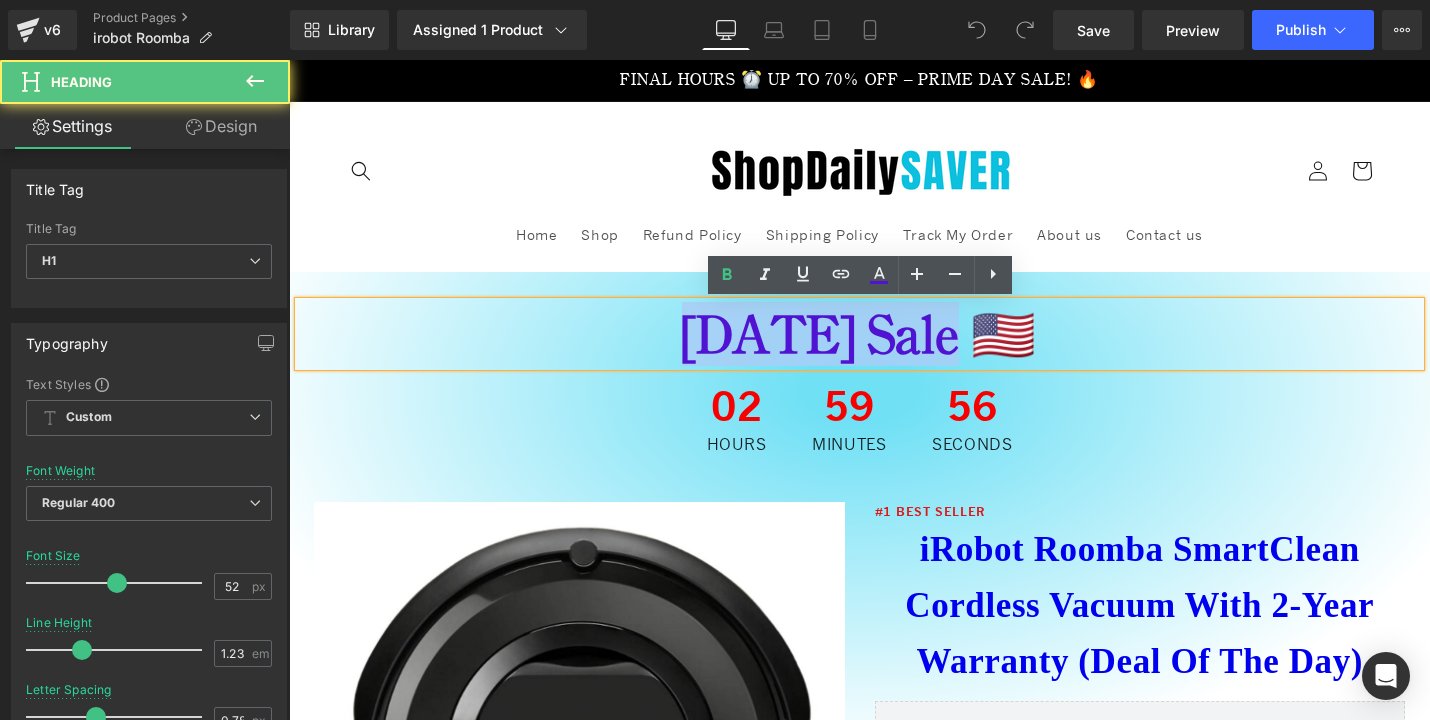drag, startPoint x: 882, startPoint y: 333, endPoint x: 645, endPoint y: 328, distance: 237.05273 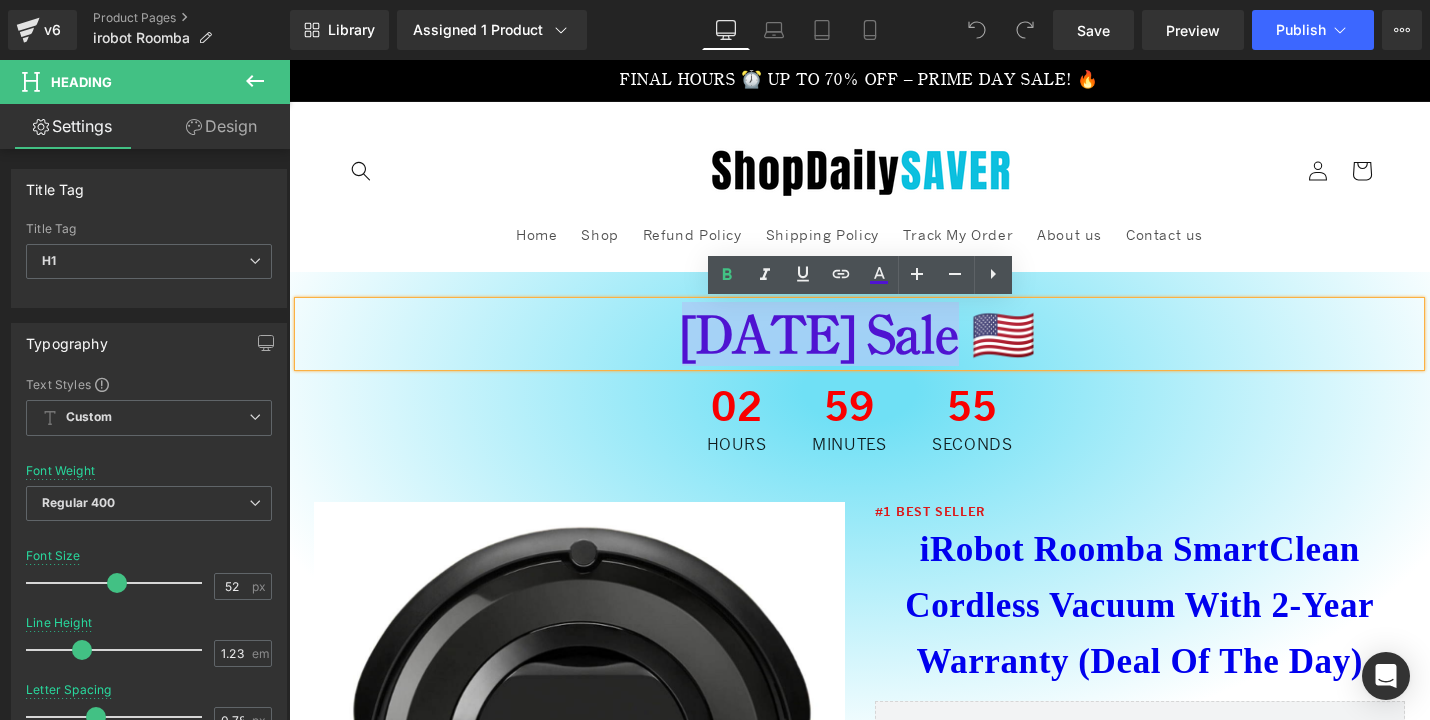 type 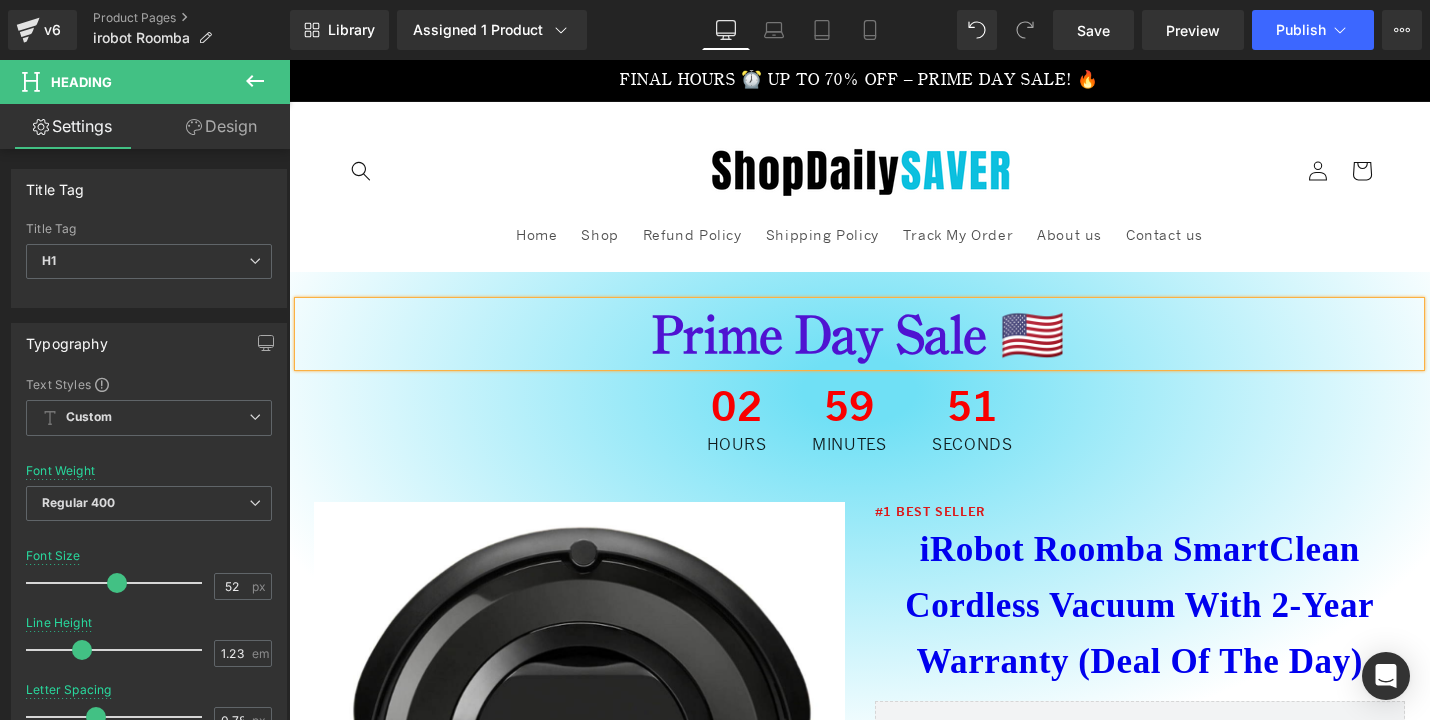 click on "Prime Day Sale 🇺🇸" at bounding box center [859, 334] 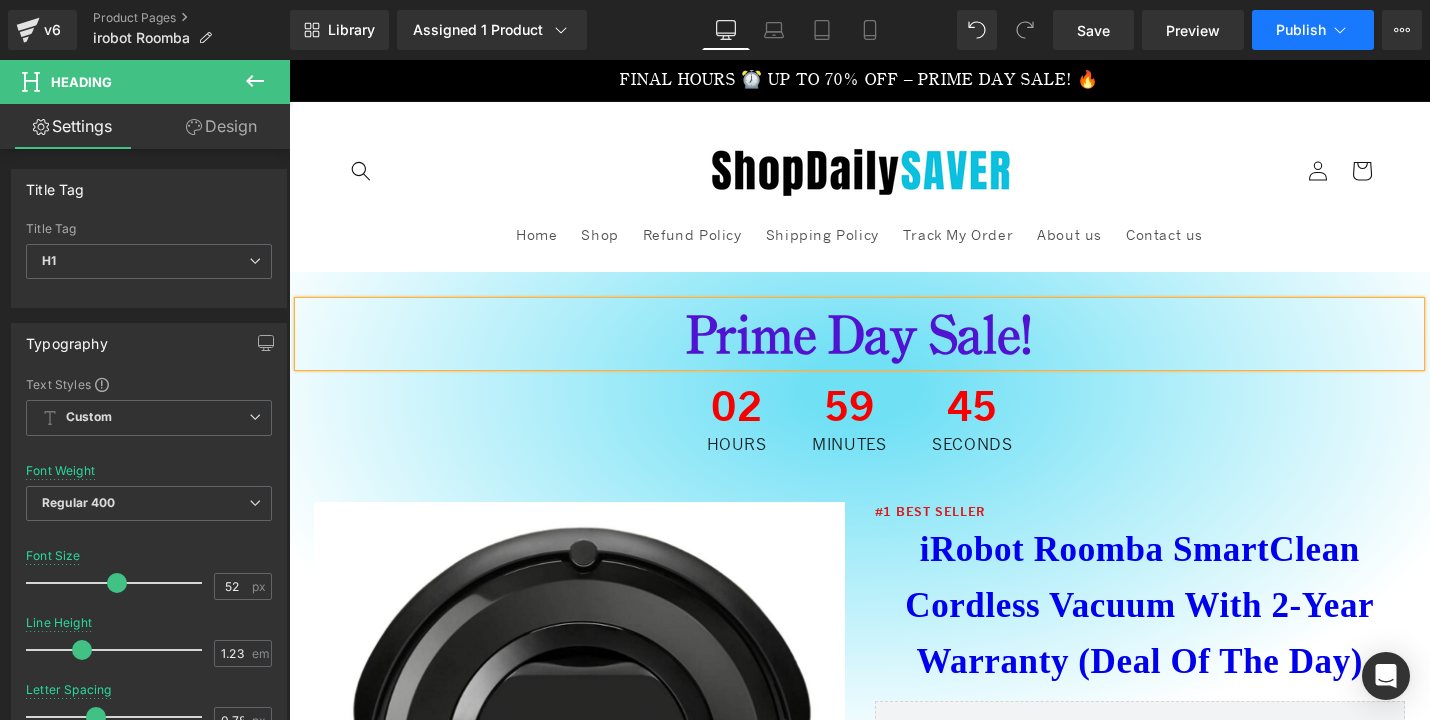 click on "Publish" at bounding box center (1313, 30) 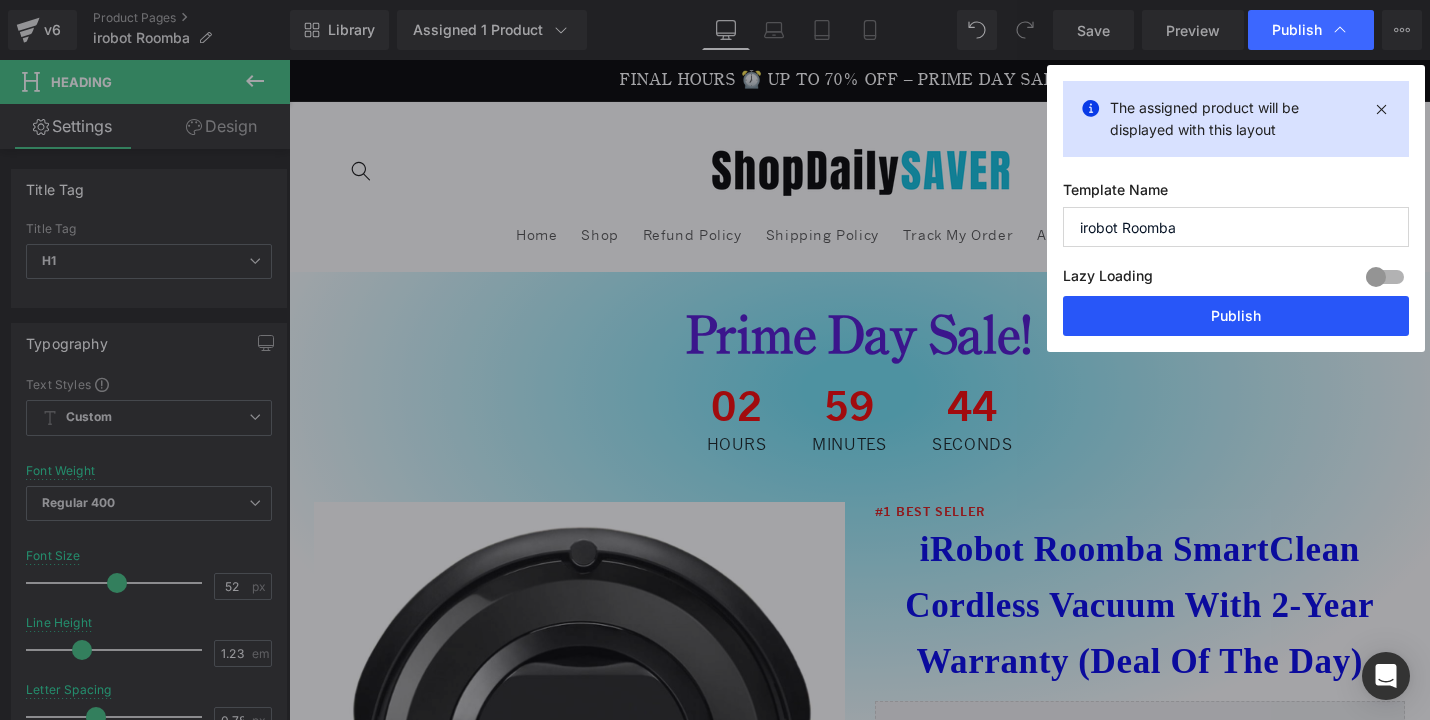 click on "Publish" at bounding box center [1236, 316] 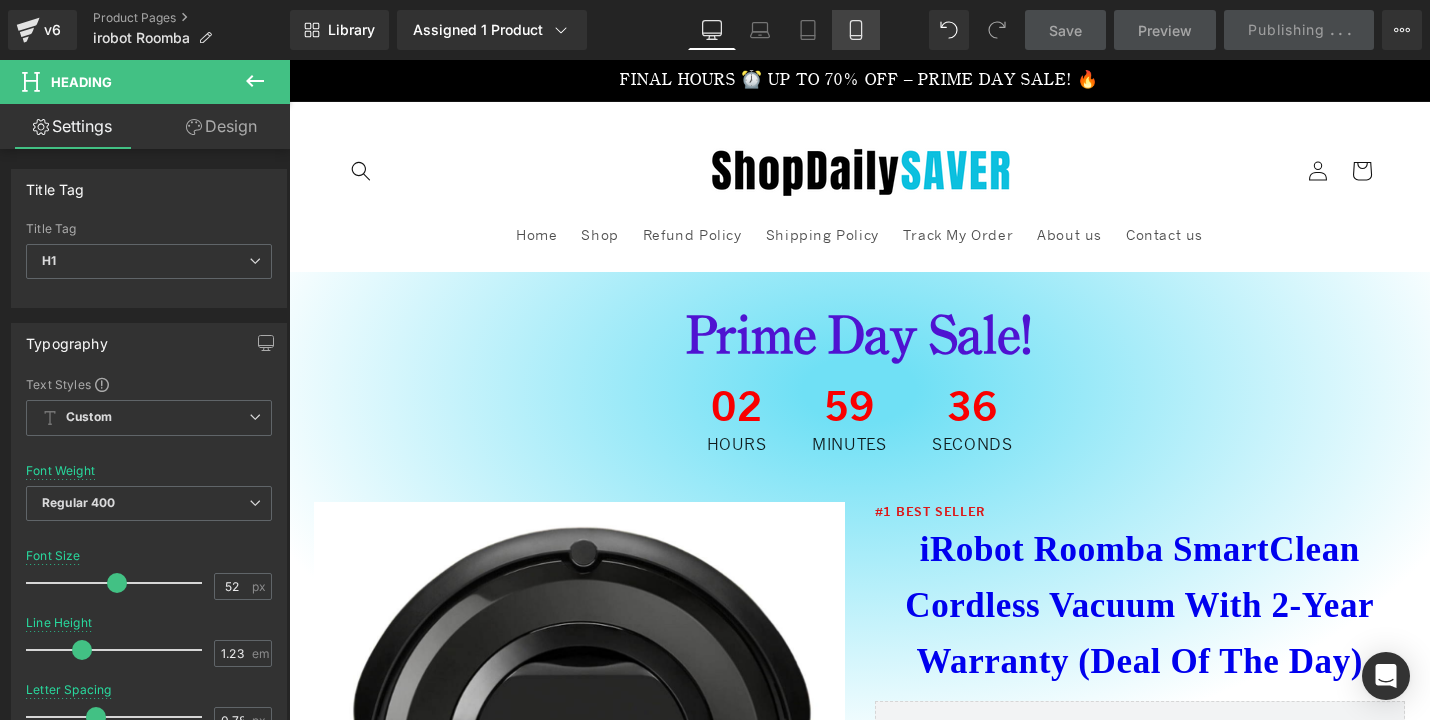 click 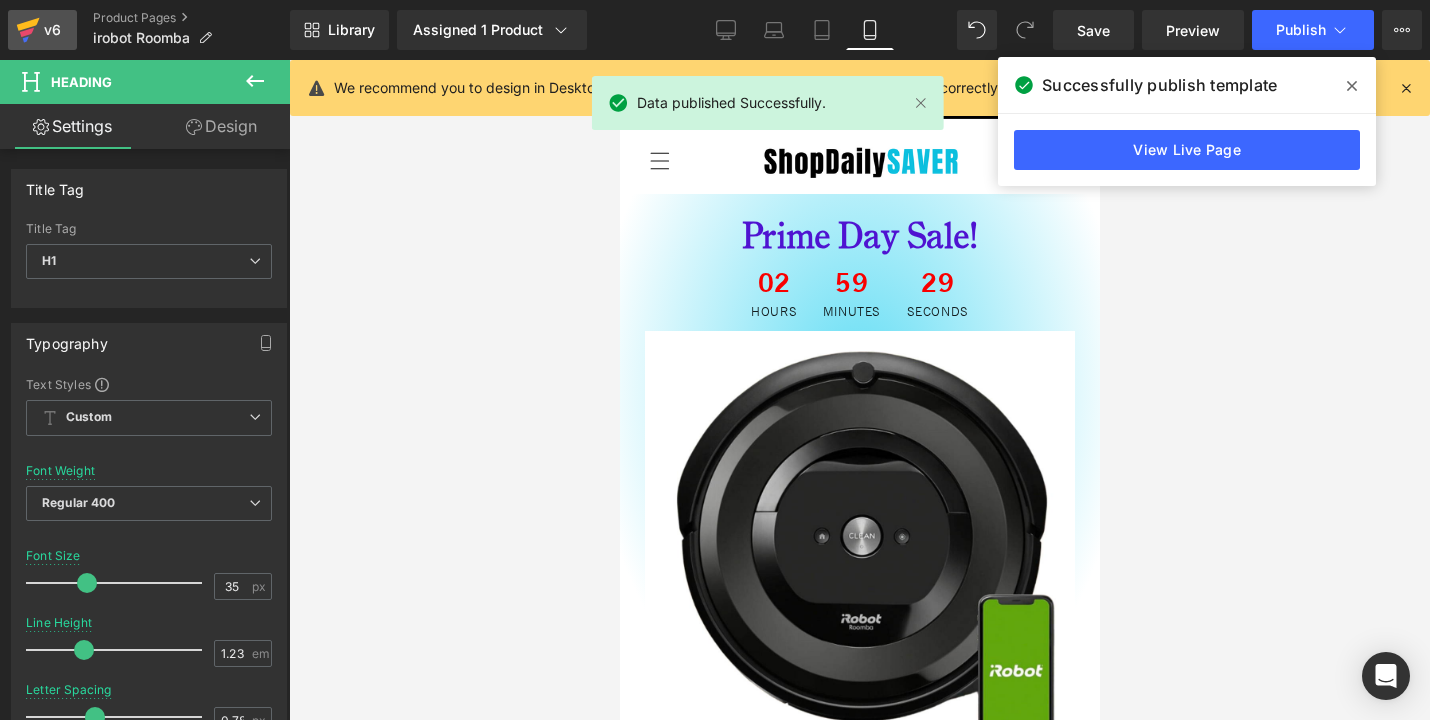 click 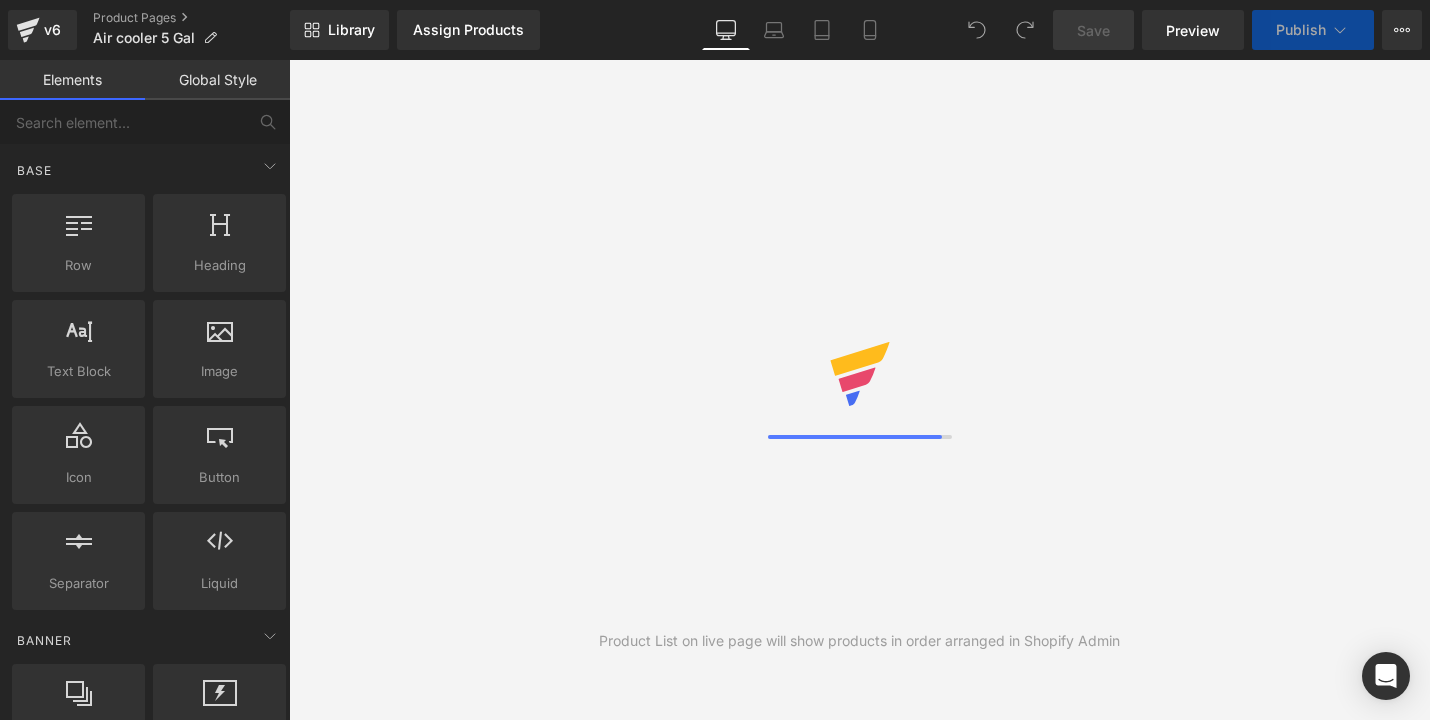 scroll, scrollTop: 0, scrollLeft: 0, axis: both 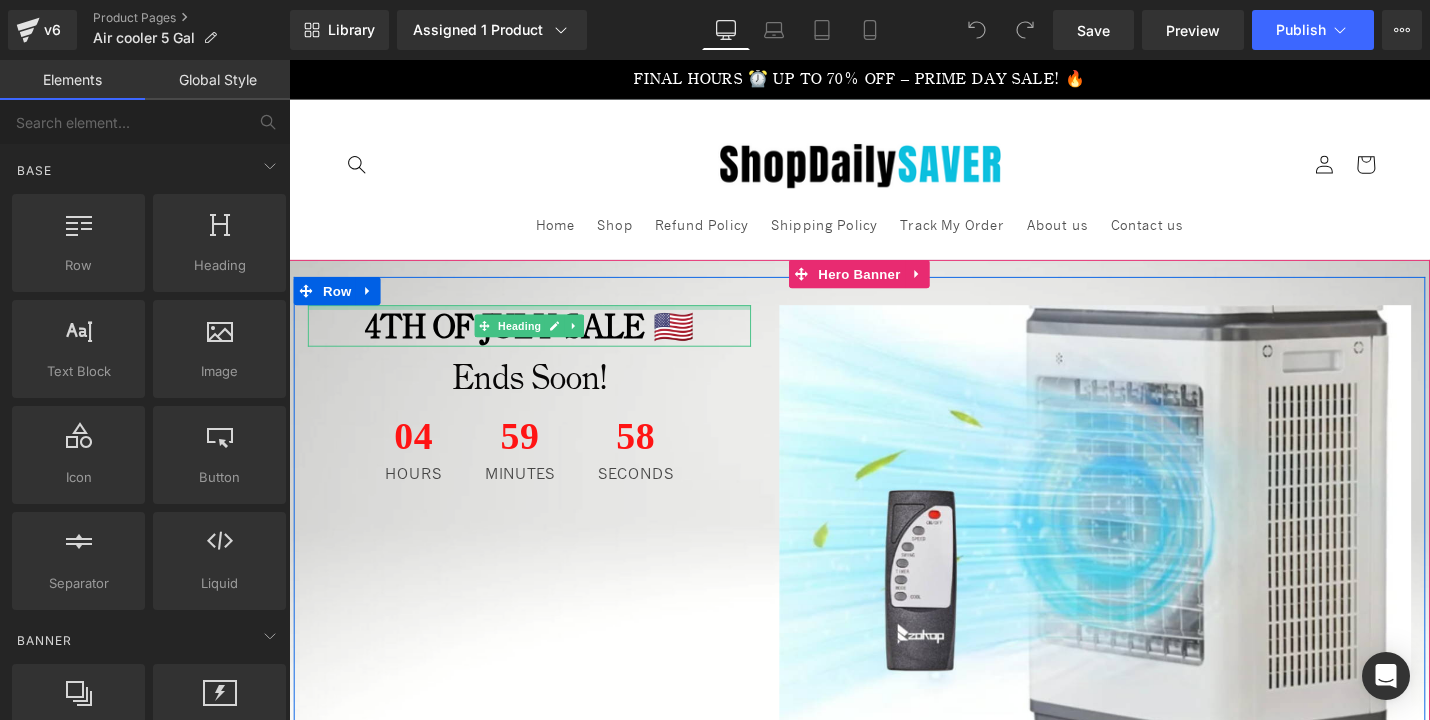click on "4th of July Sale 🇺🇸" at bounding box center (544, 341) 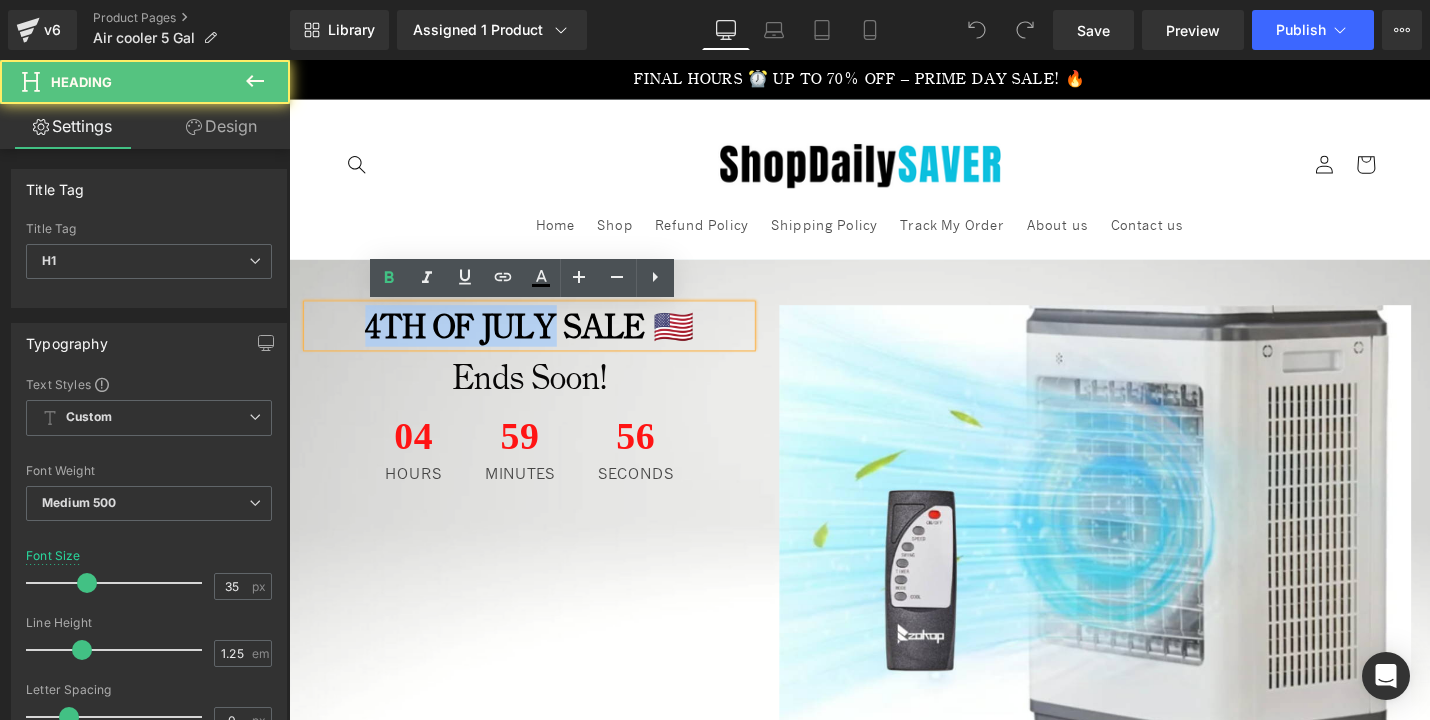drag, startPoint x: 579, startPoint y: 343, endPoint x: 363, endPoint y: 344, distance: 216.00232 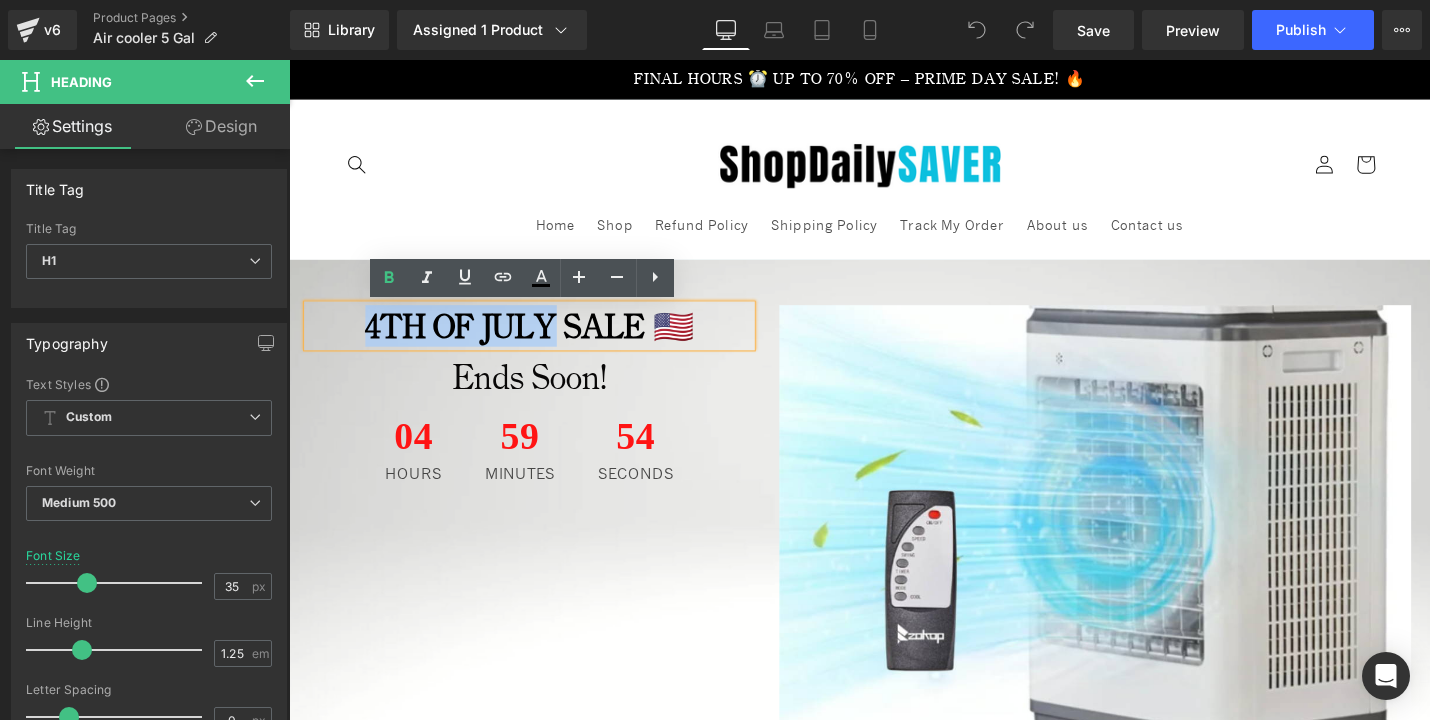 type 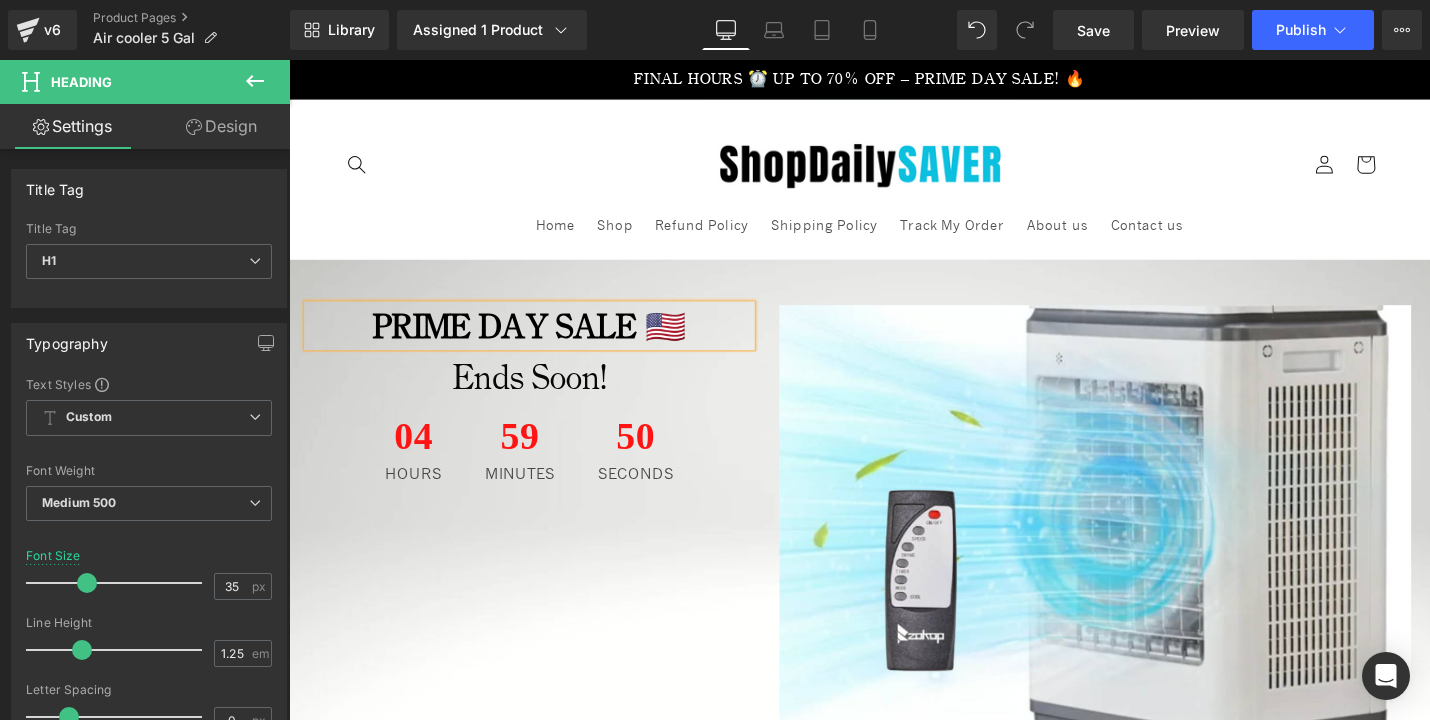 click on "prime day Sale 🇺🇸" at bounding box center [544, 342] 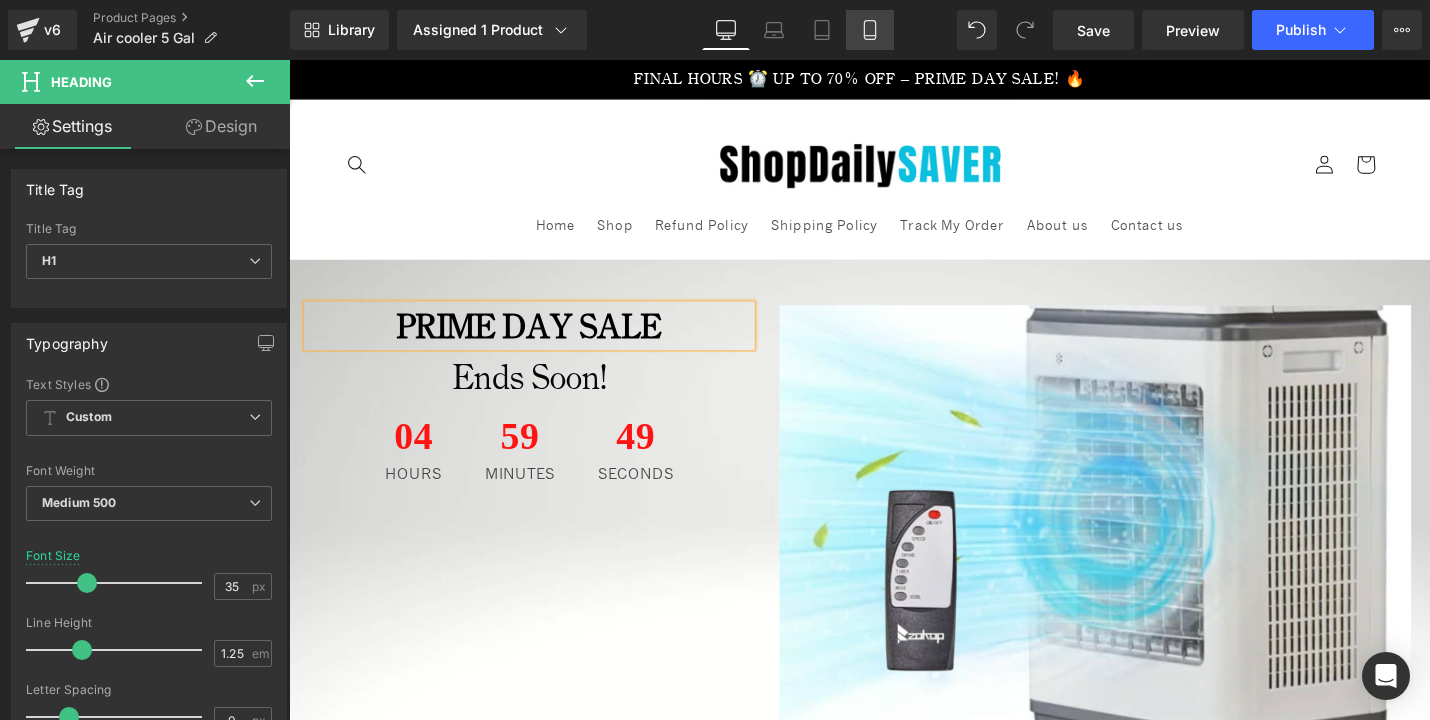 click 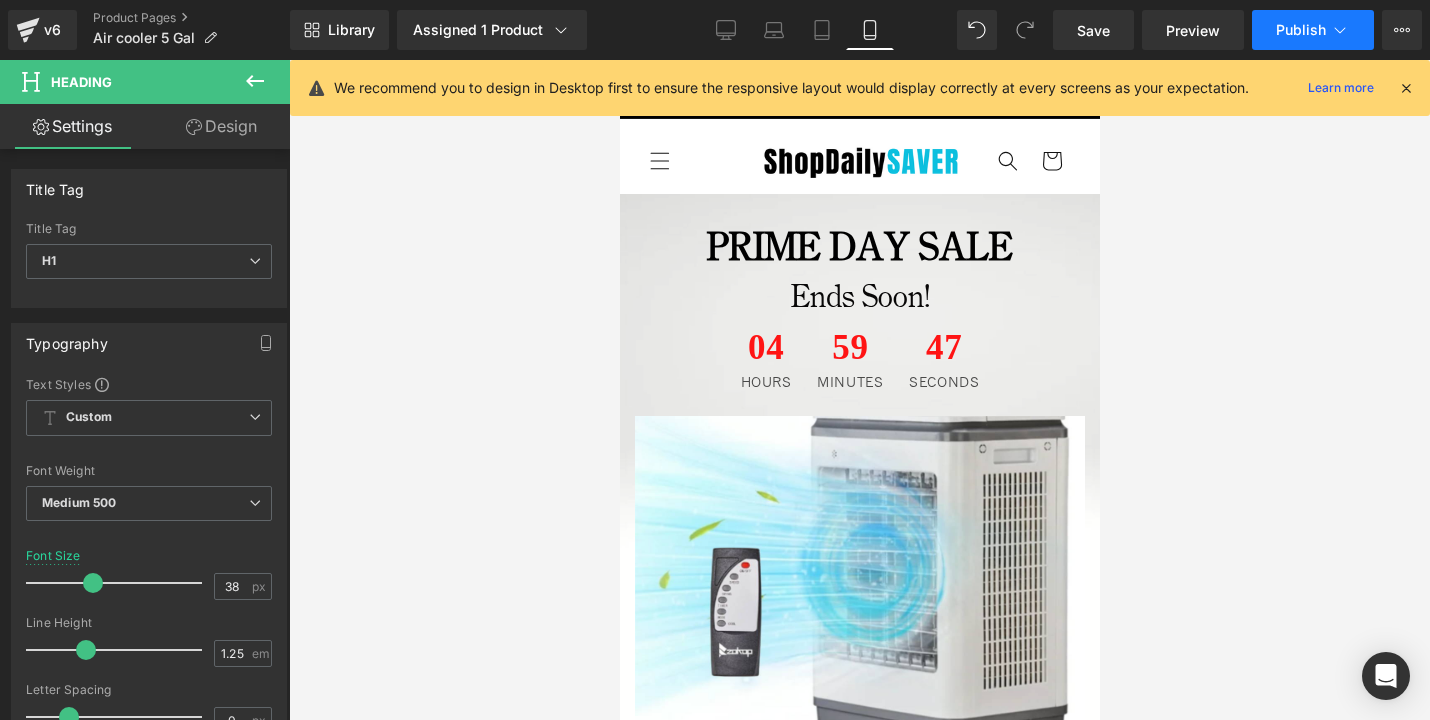 click on "Publish" at bounding box center [1301, 30] 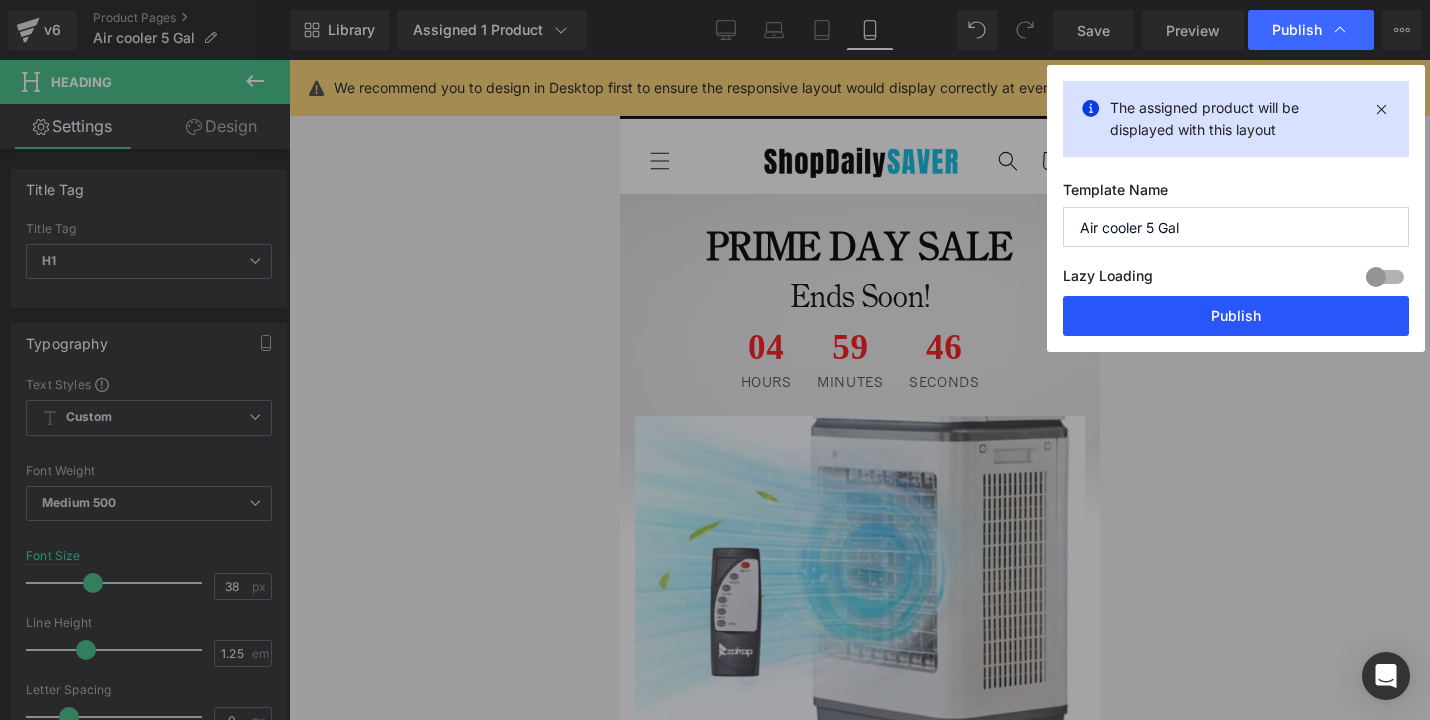 click on "Publish" at bounding box center (1236, 316) 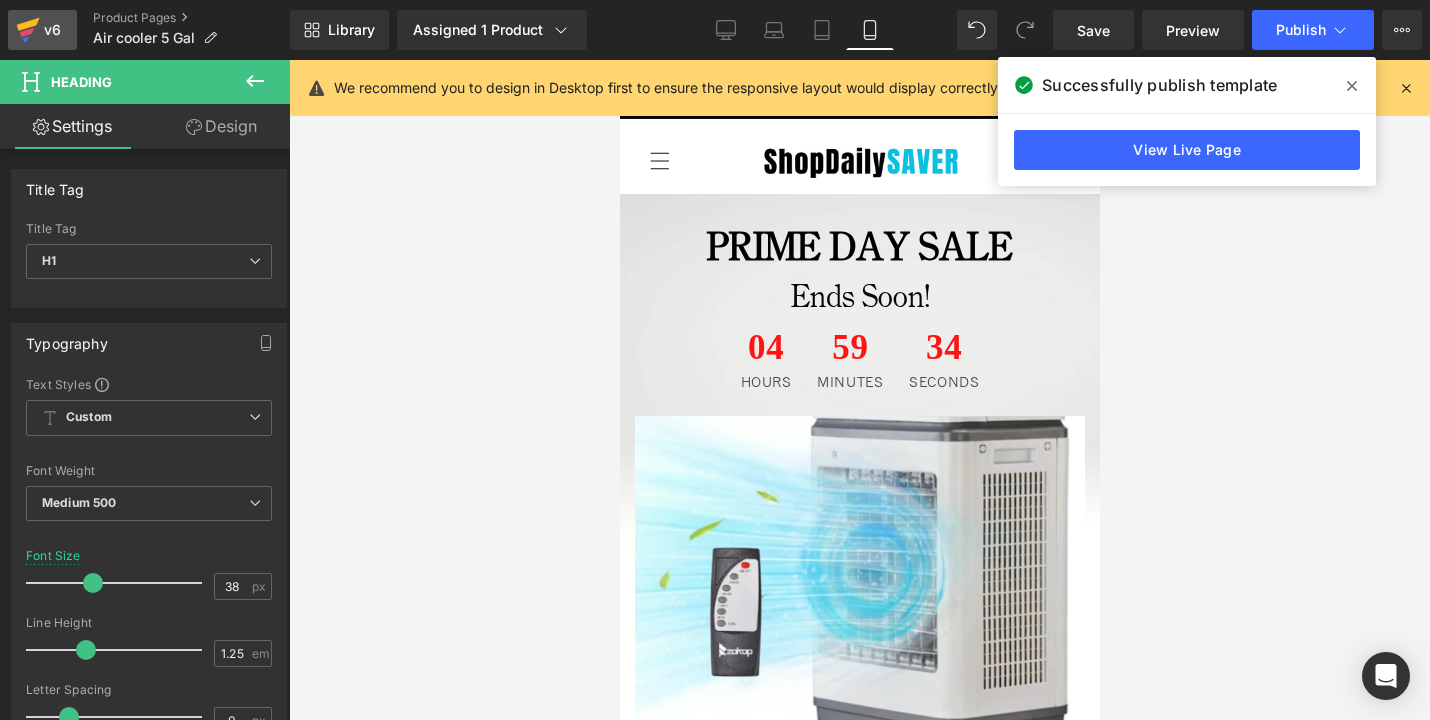 click on "v6" at bounding box center [52, 30] 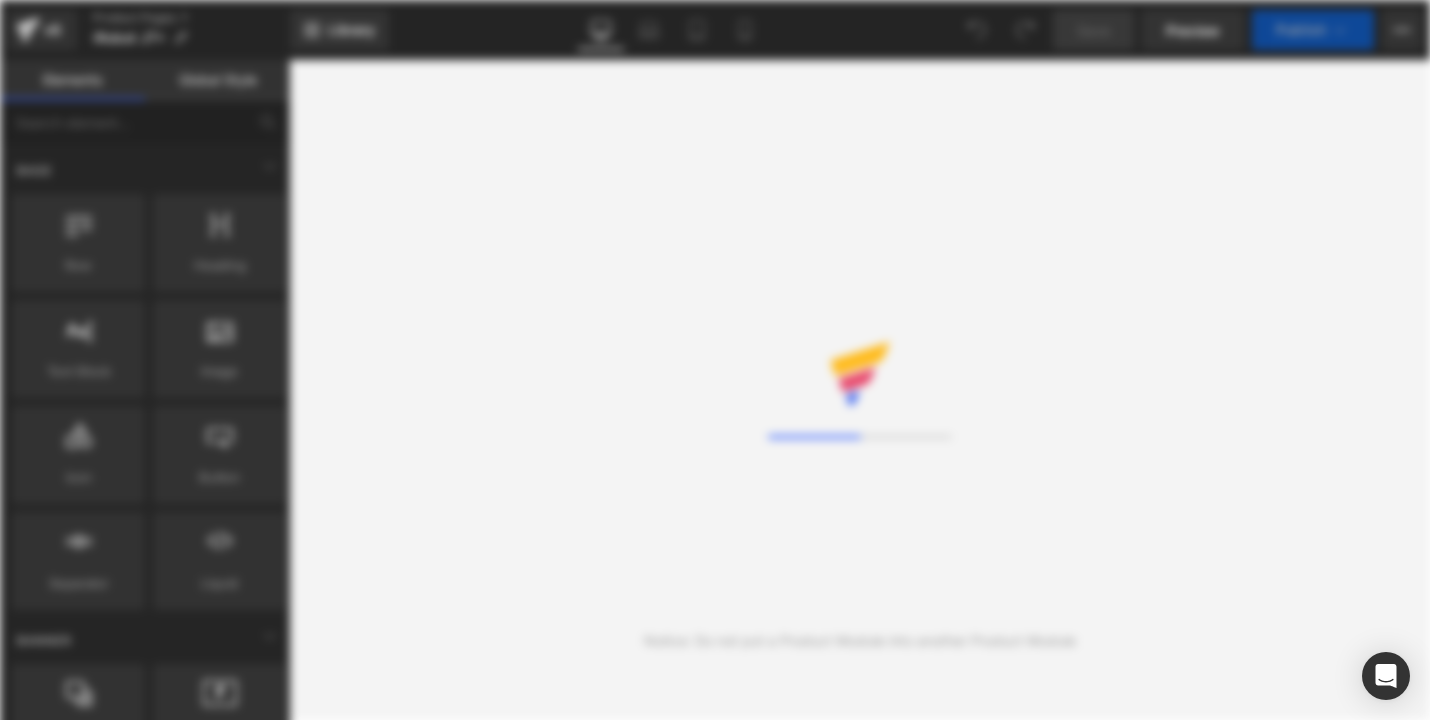 scroll, scrollTop: 0, scrollLeft: 0, axis: both 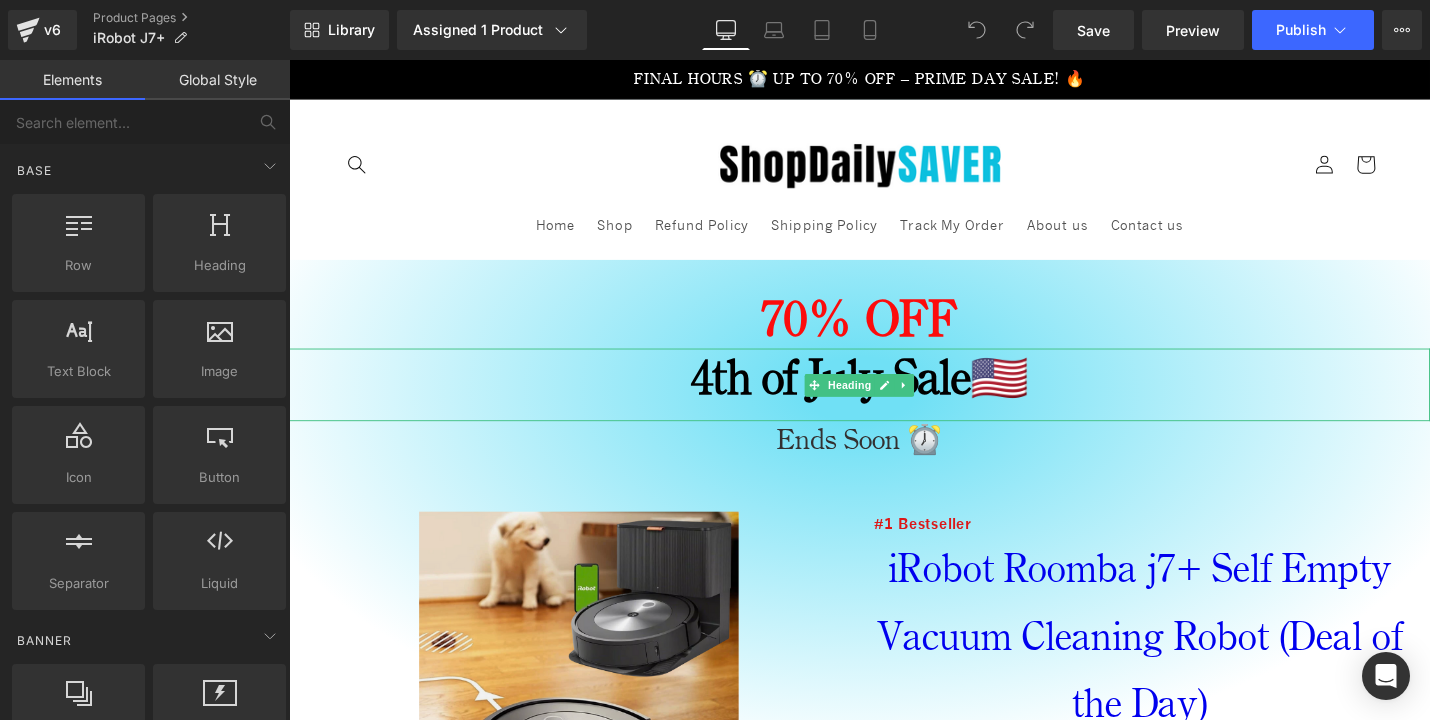 click on "4th of July Sale  🇺🇸" at bounding box center [894, 396] 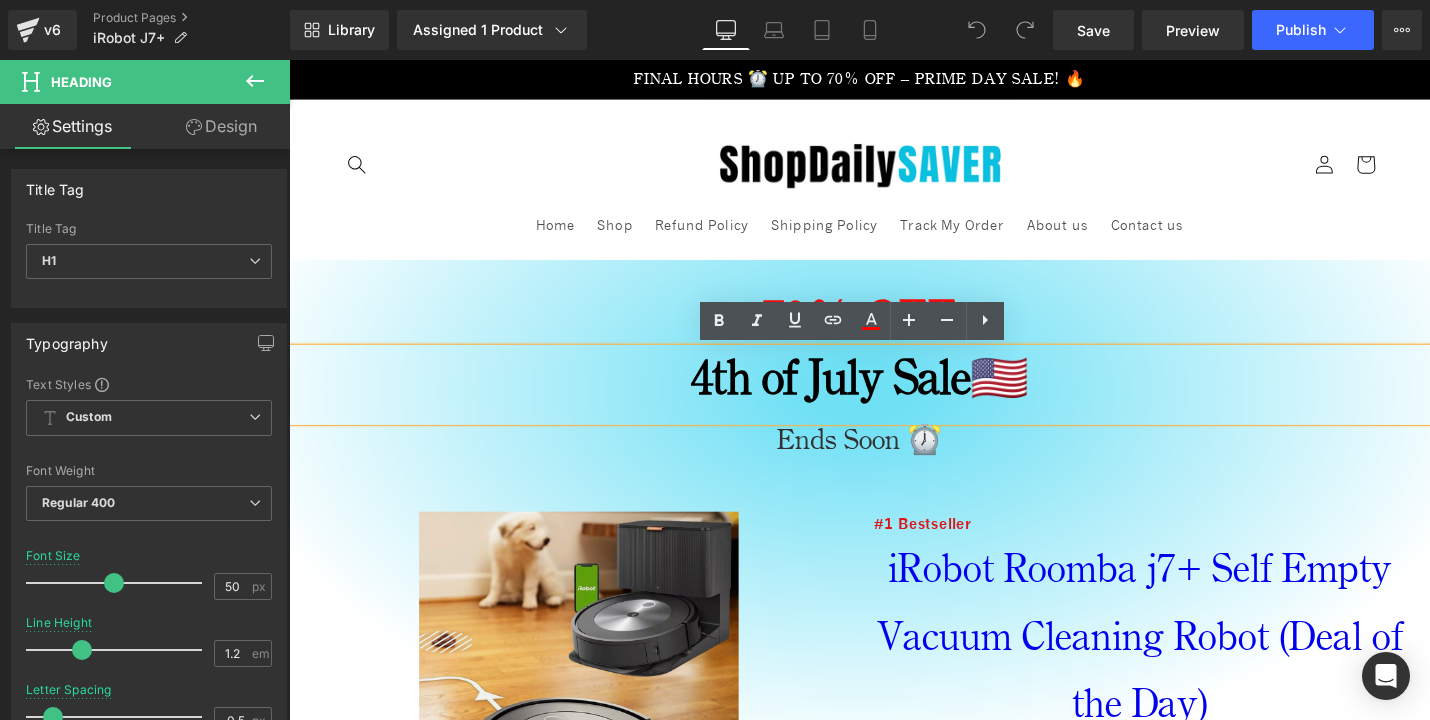 drag, startPoint x: 1087, startPoint y: 398, endPoint x: 665, endPoint y: 395, distance: 422.01065 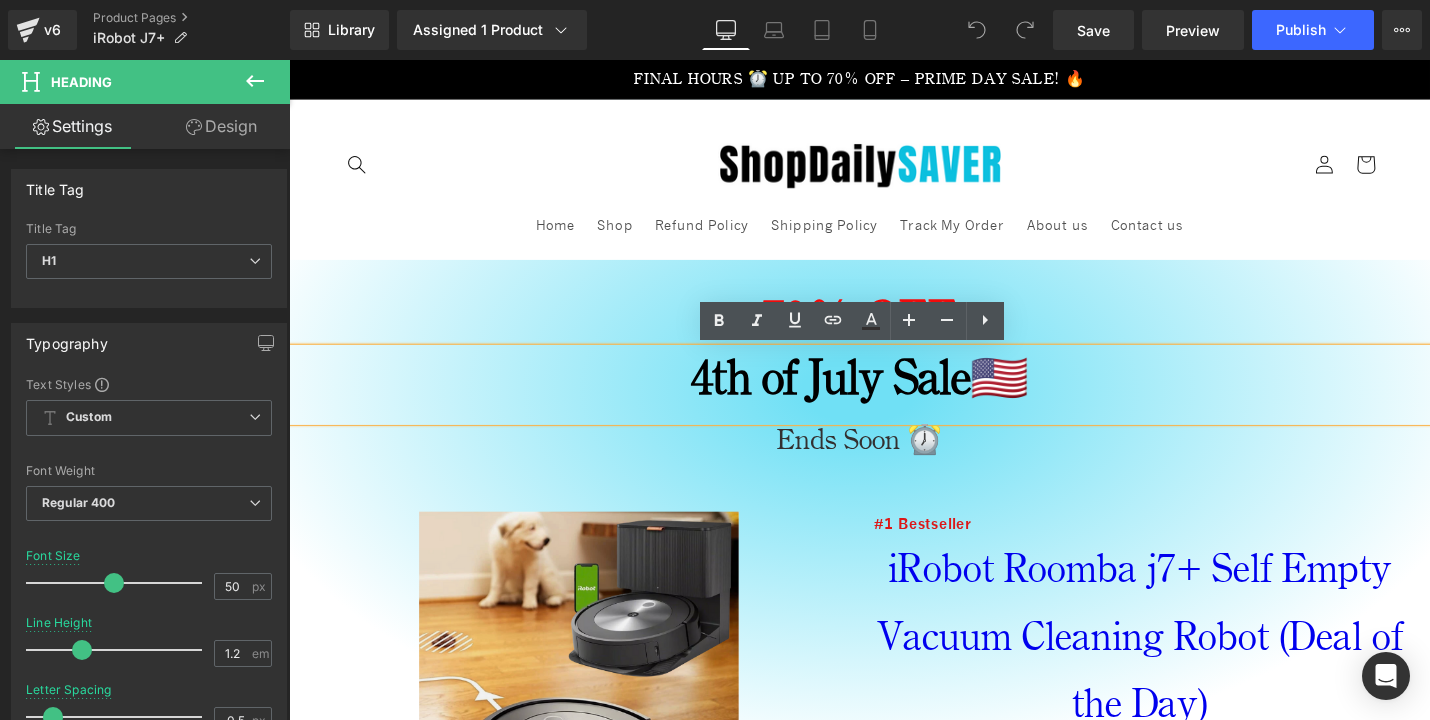 type 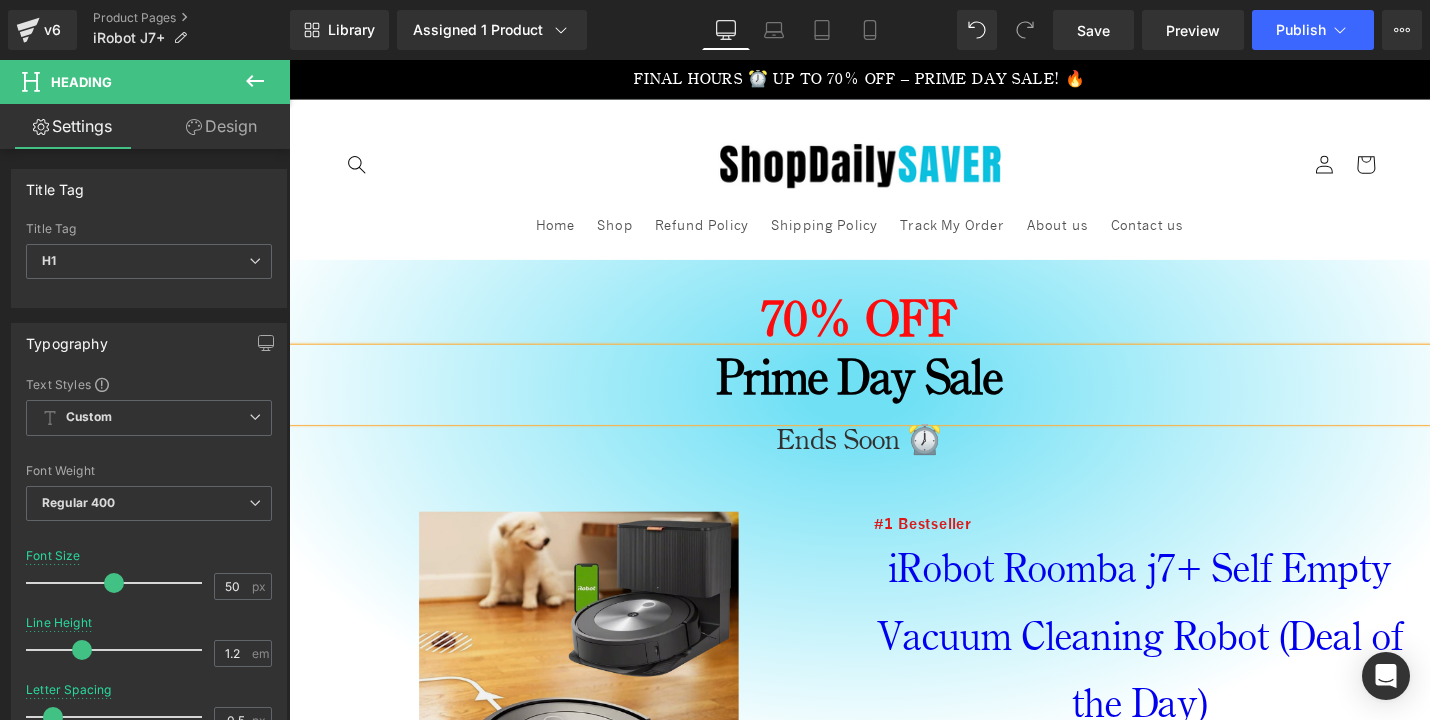 click on "70% OFF" at bounding box center [894, 319] 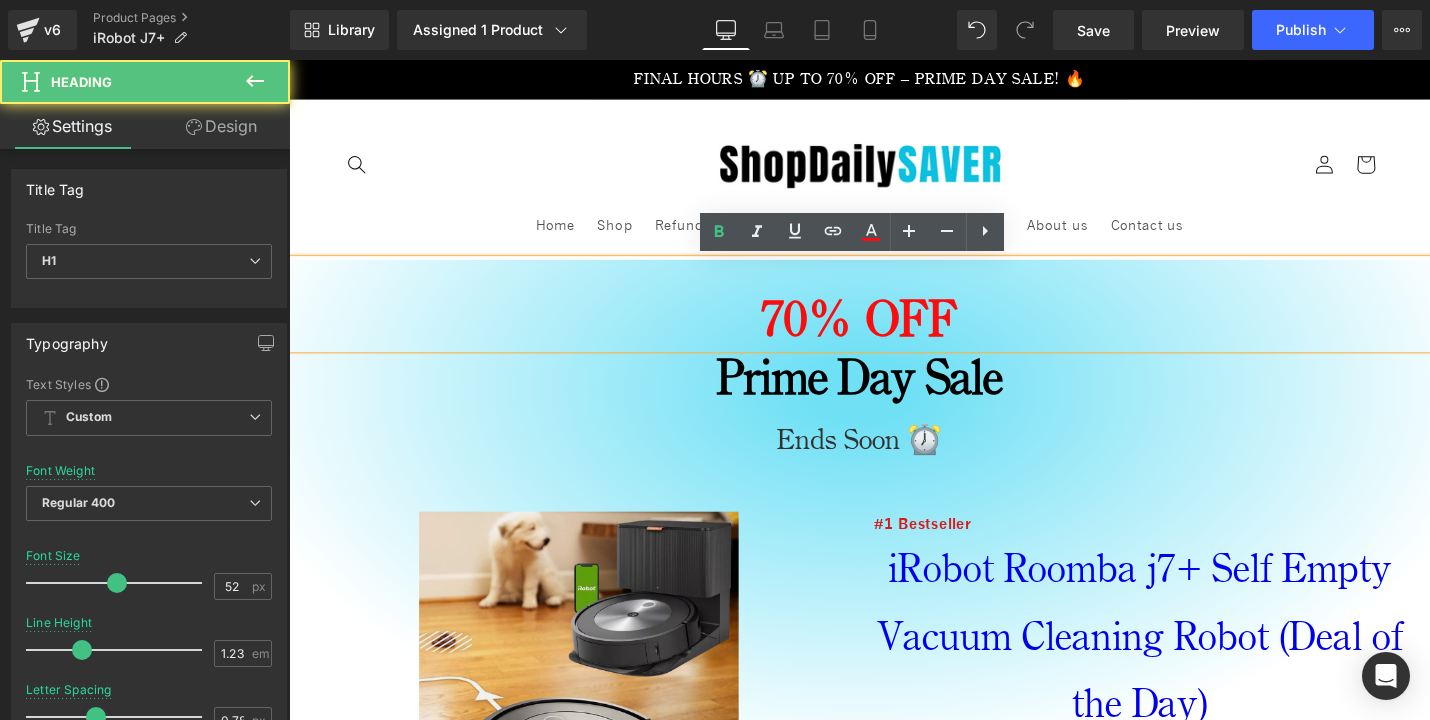 click on "70% OFF" at bounding box center [894, 334] 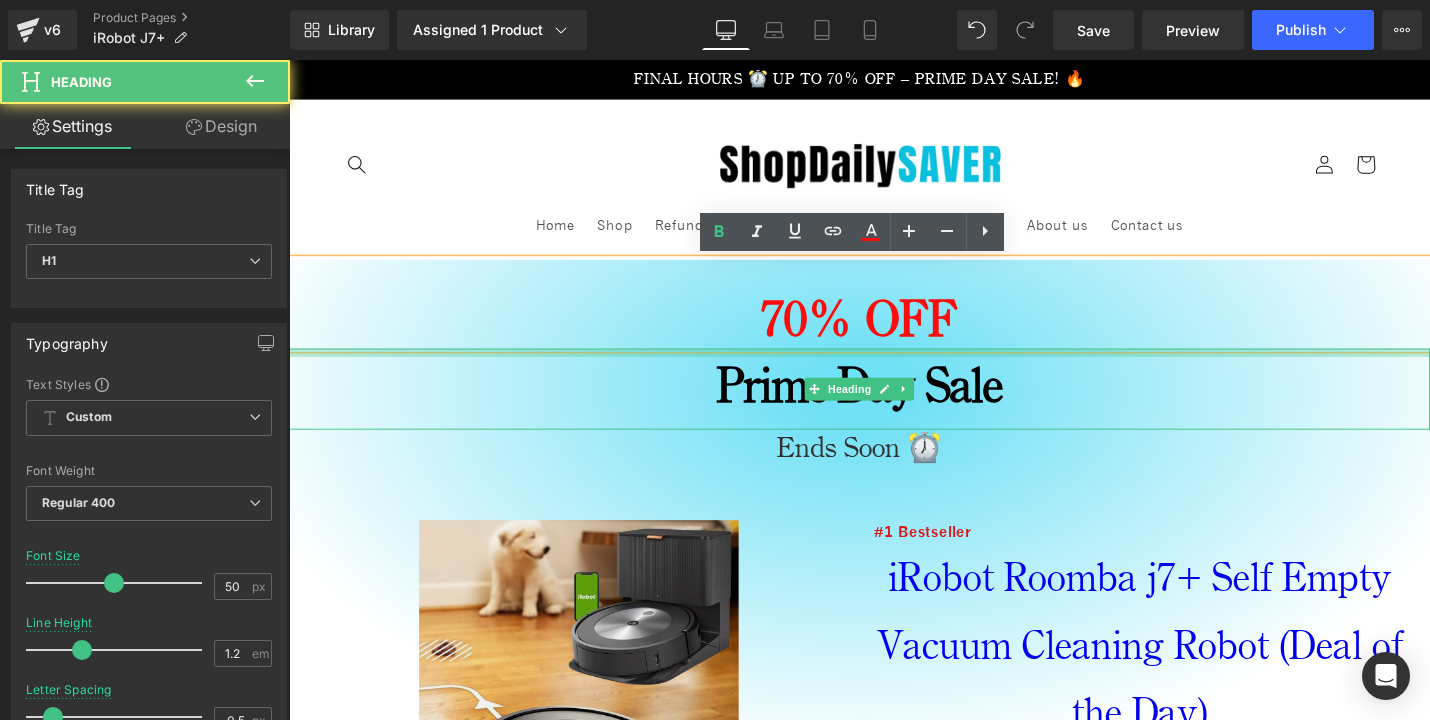 click on "Prime Day Sale Heading" at bounding box center [894, 409] 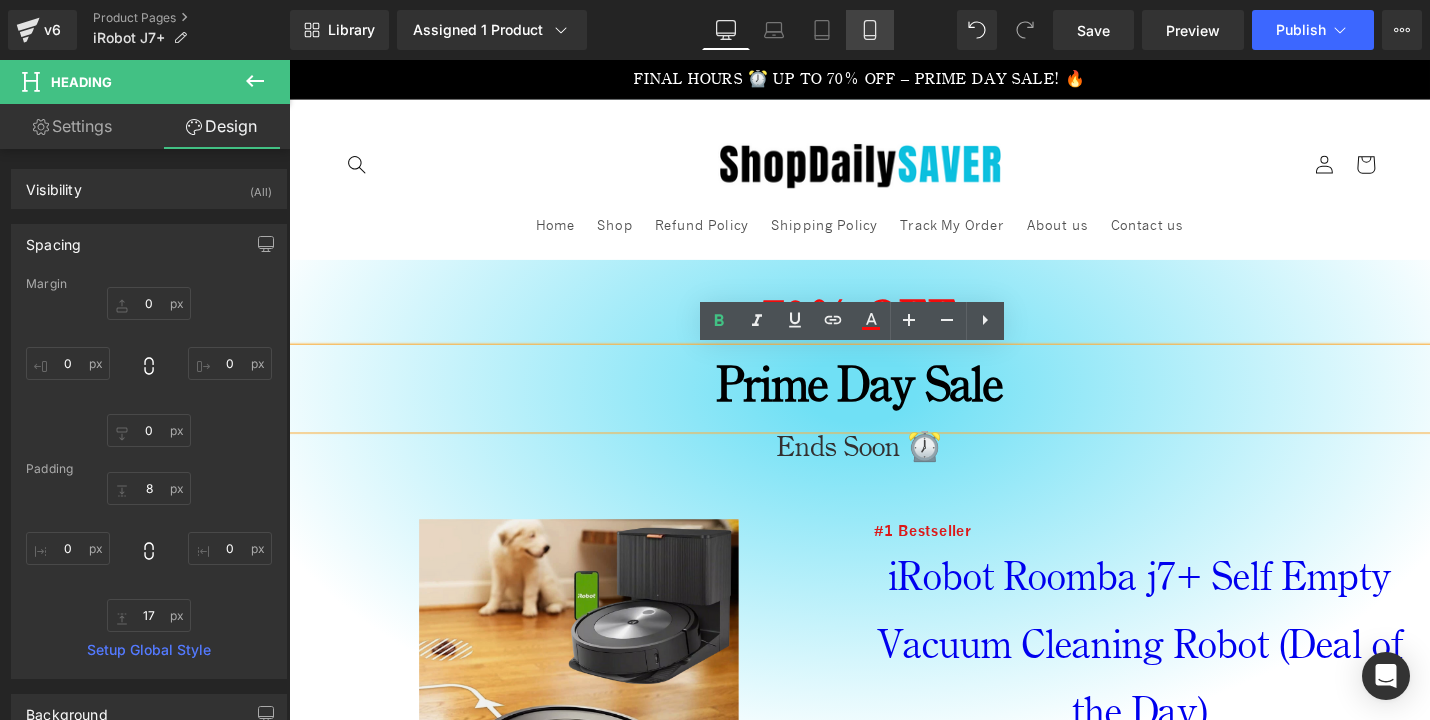 click 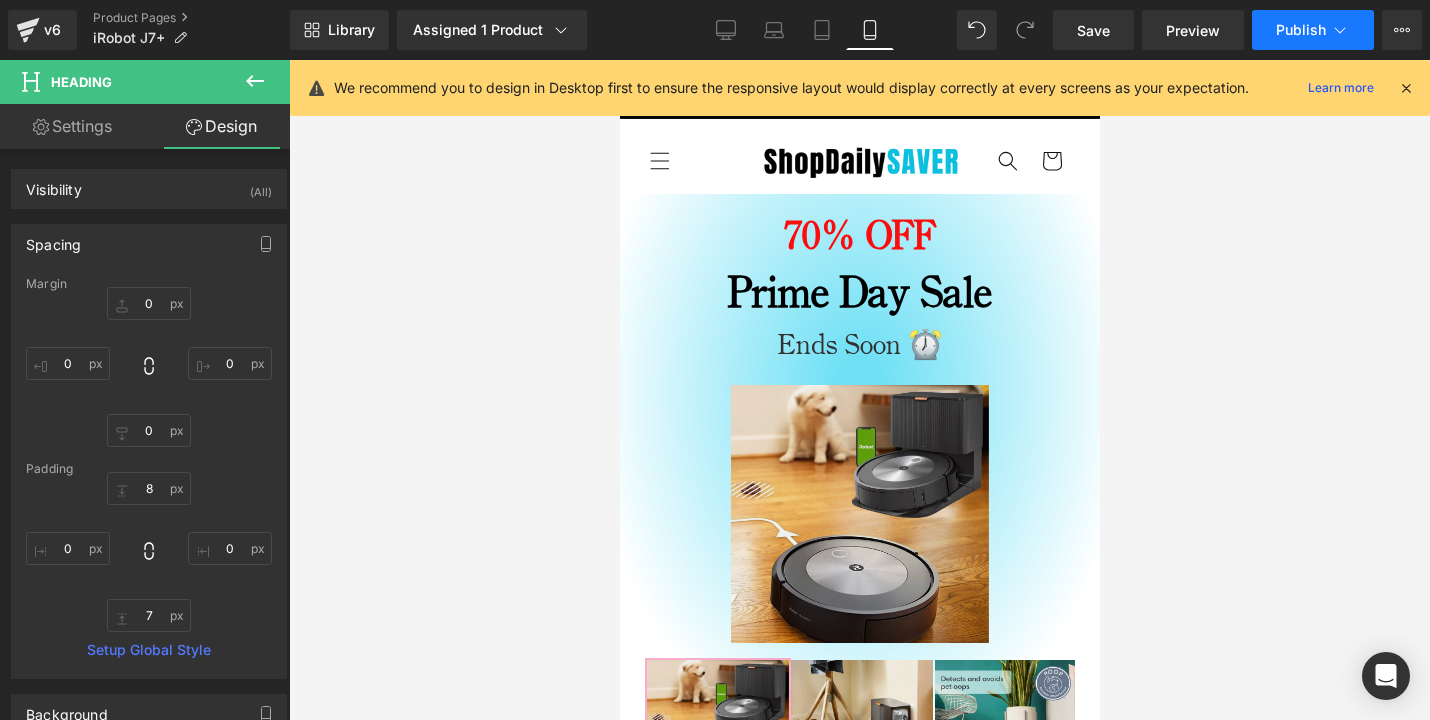 click on "Publish" at bounding box center [1313, 30] 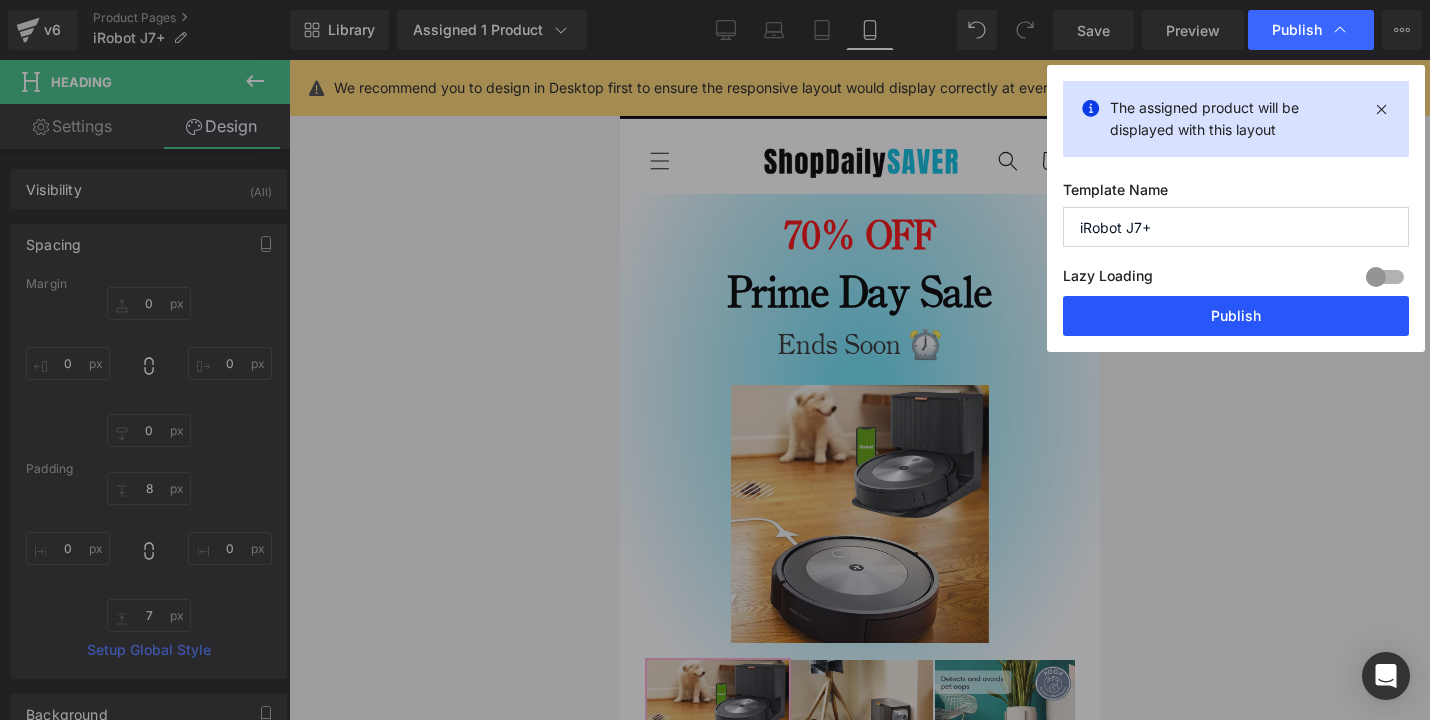 click on "Publish" at bounding box center [1236, 316] 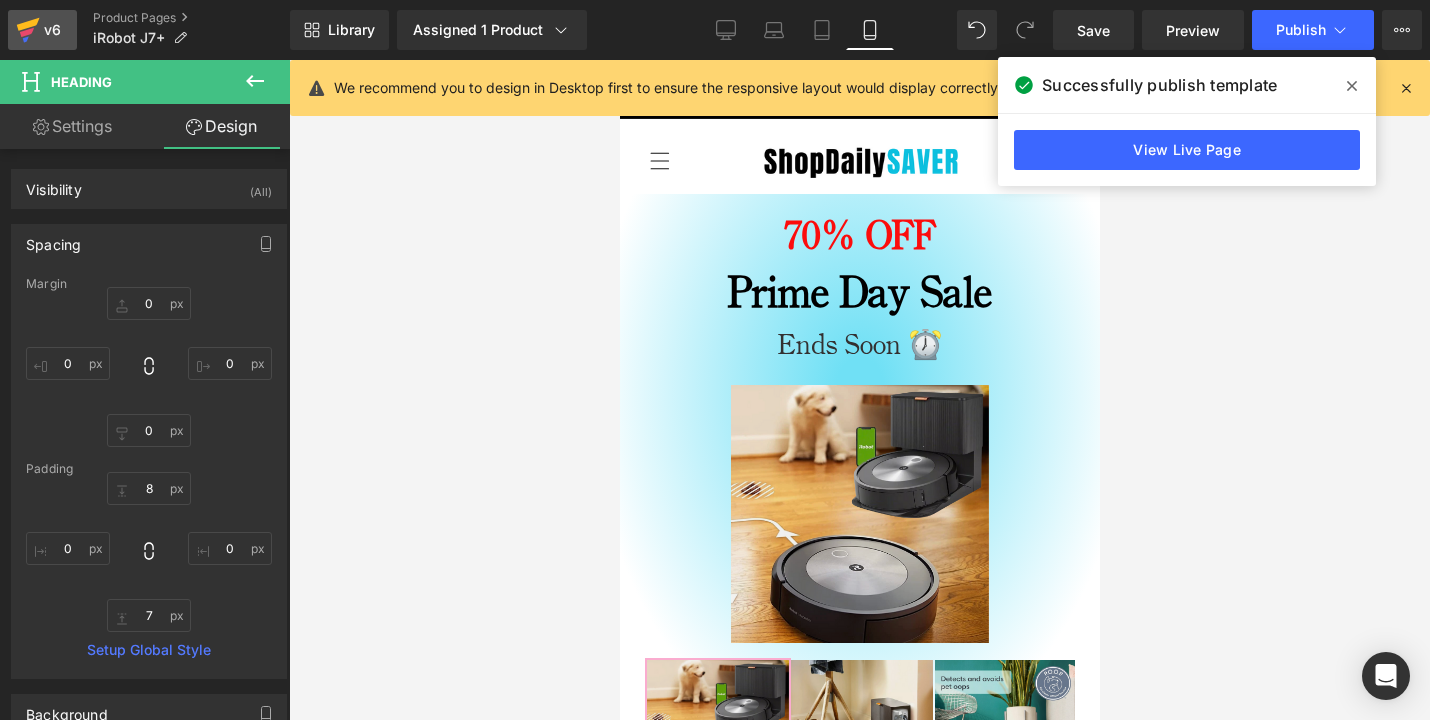 click on "v6" at bounding box center (52, 30) 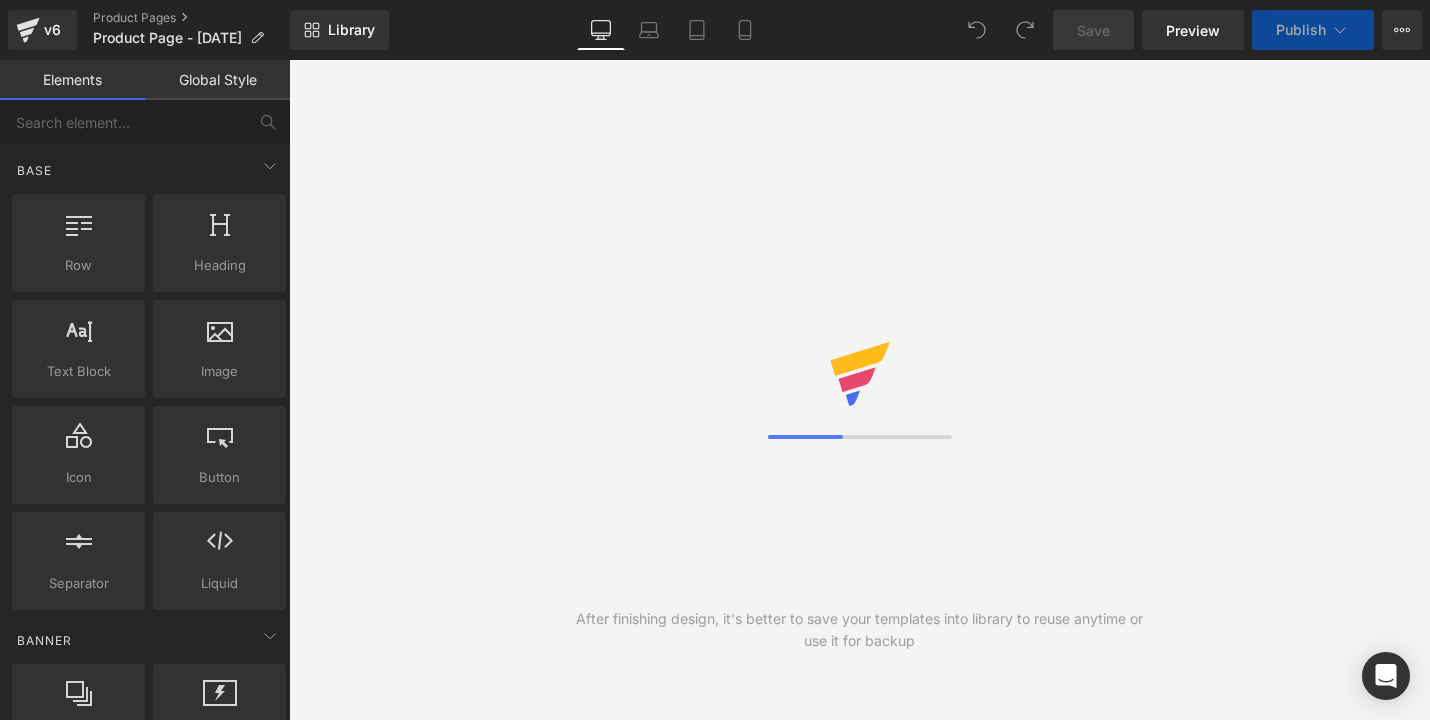scroll, scrollTop: 0, scrollLeft: 0, axis: both 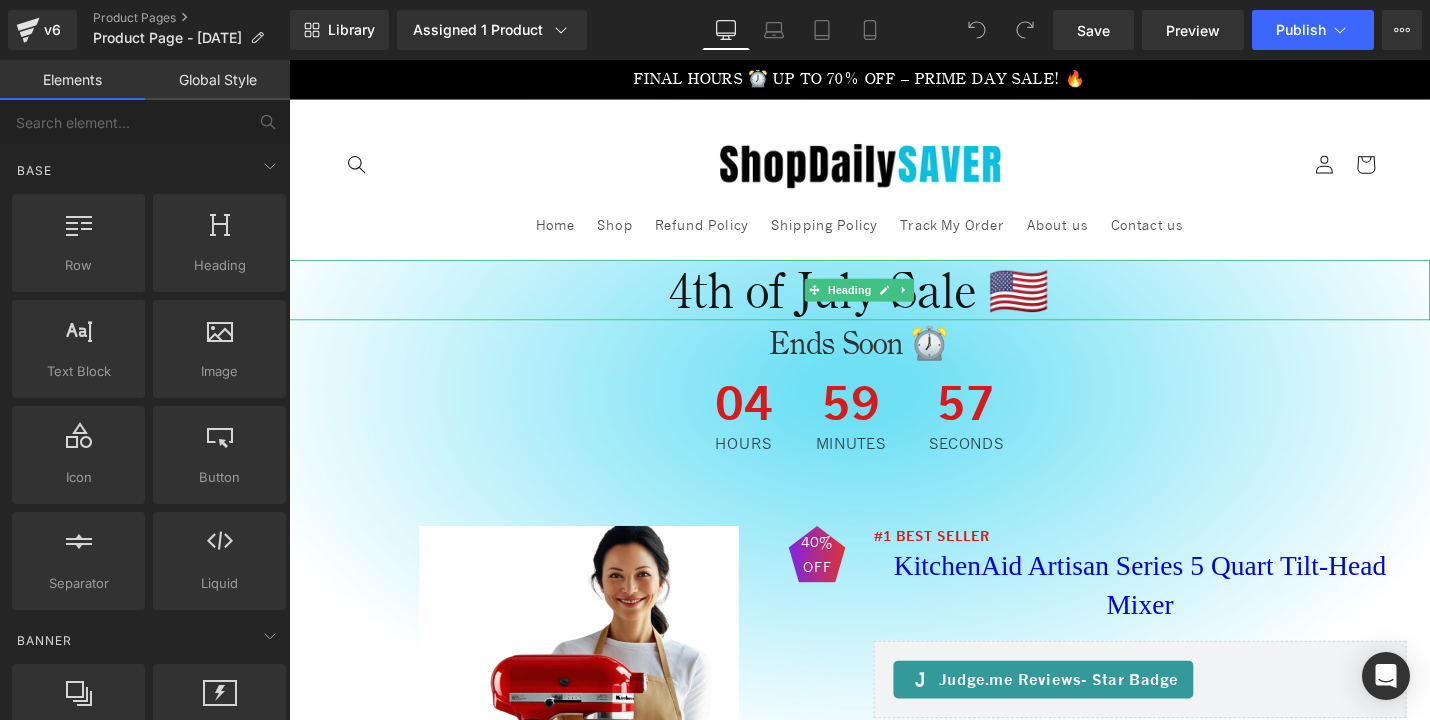 click on "4th of July Sale 🇺🇸" at bounding box center (894, 304) 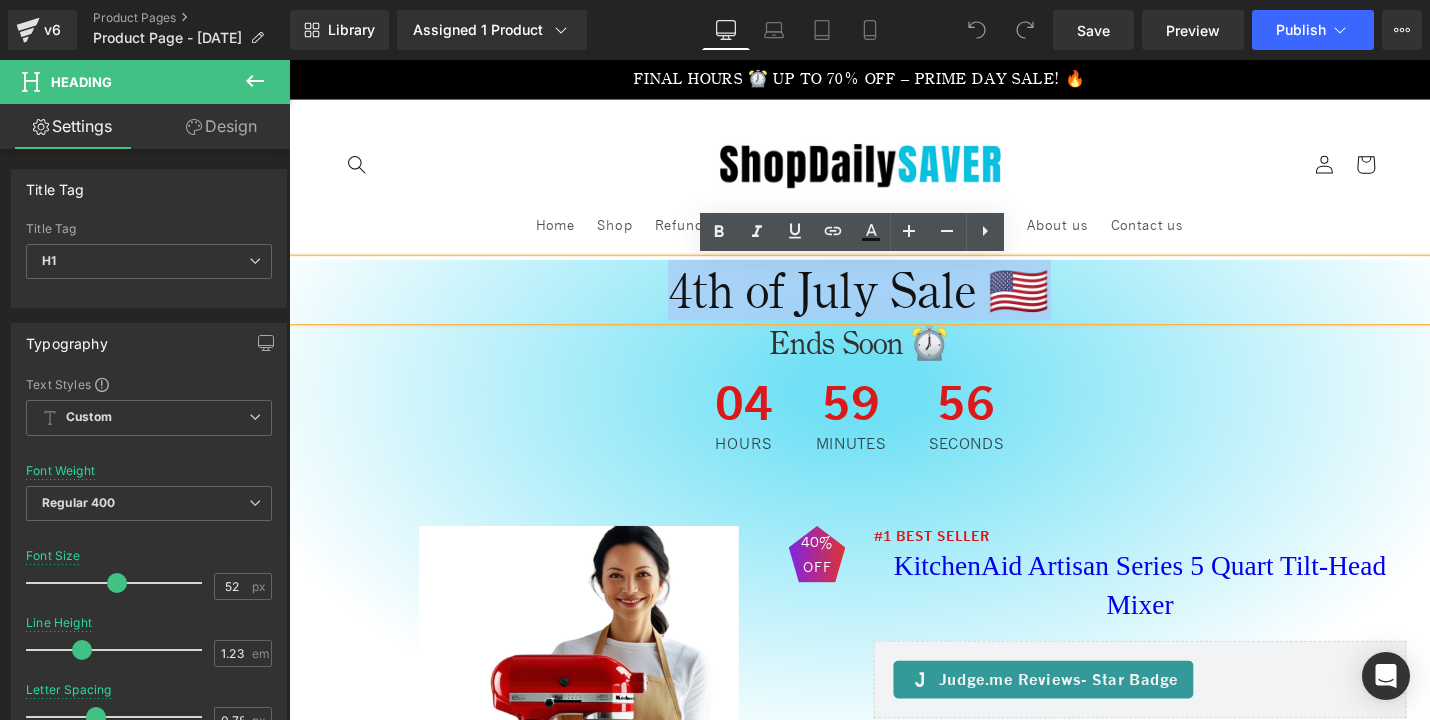 drag, startPoint x: 1091, startPoint y: 295, endPoint x: 640, endPoint y: 292, distance: 451.00998 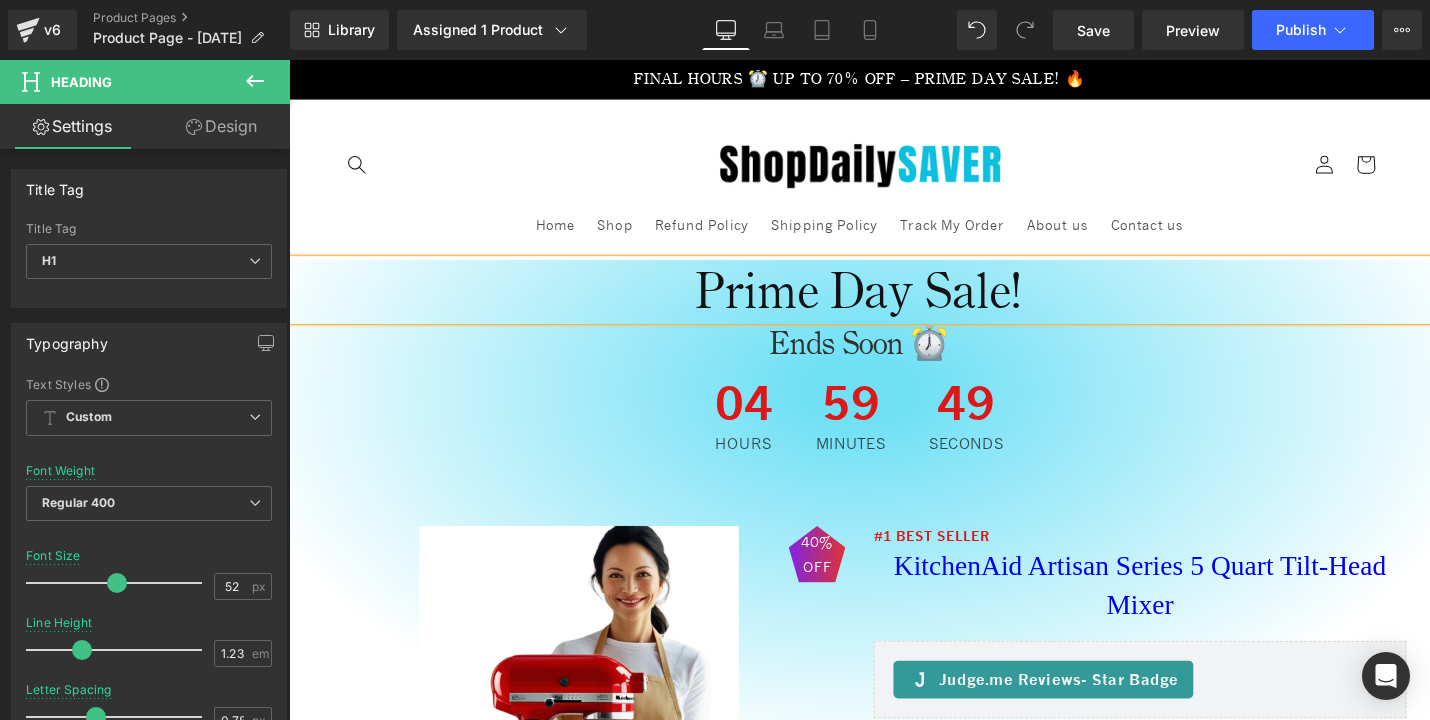 click on "Home
Shop
Refund Policy
Shipping Policy
Track My Order
About us
Contact us
Log in
Search" at bounding box center (894, 187) 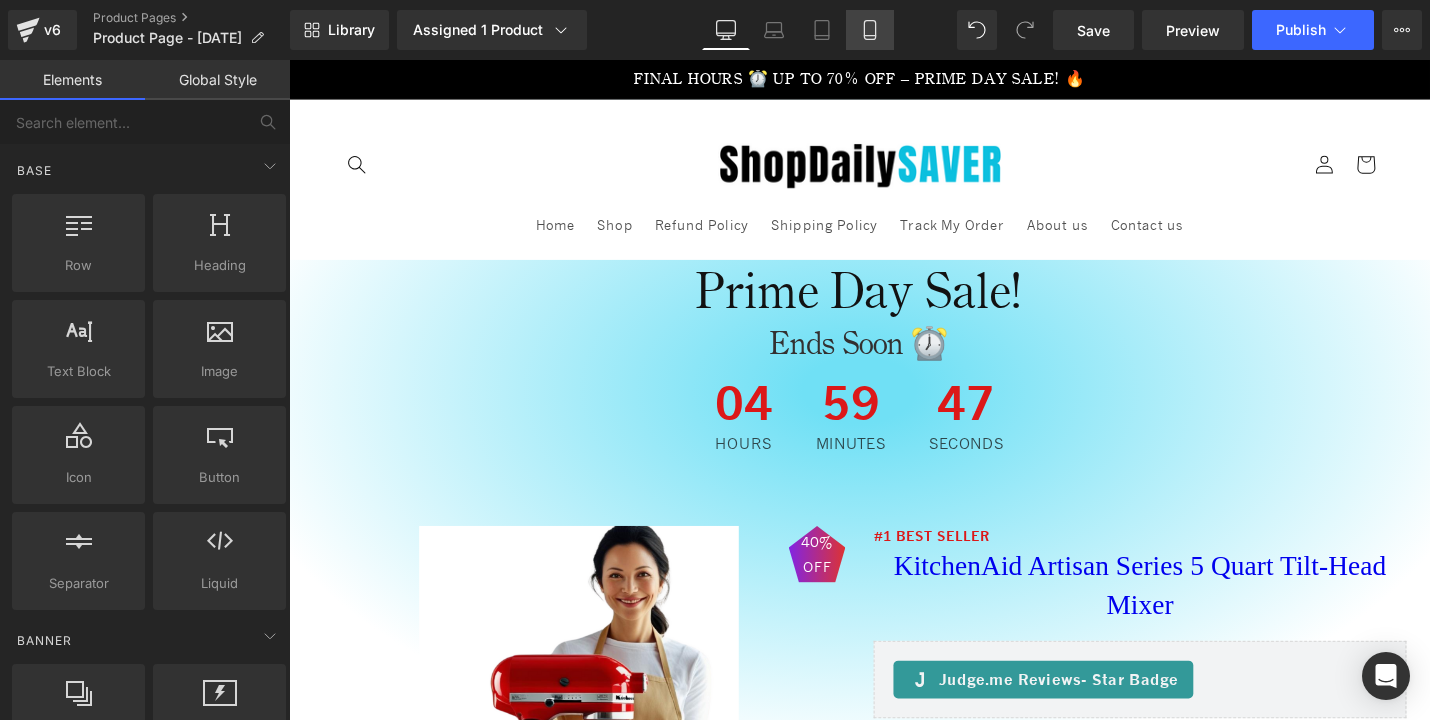 click 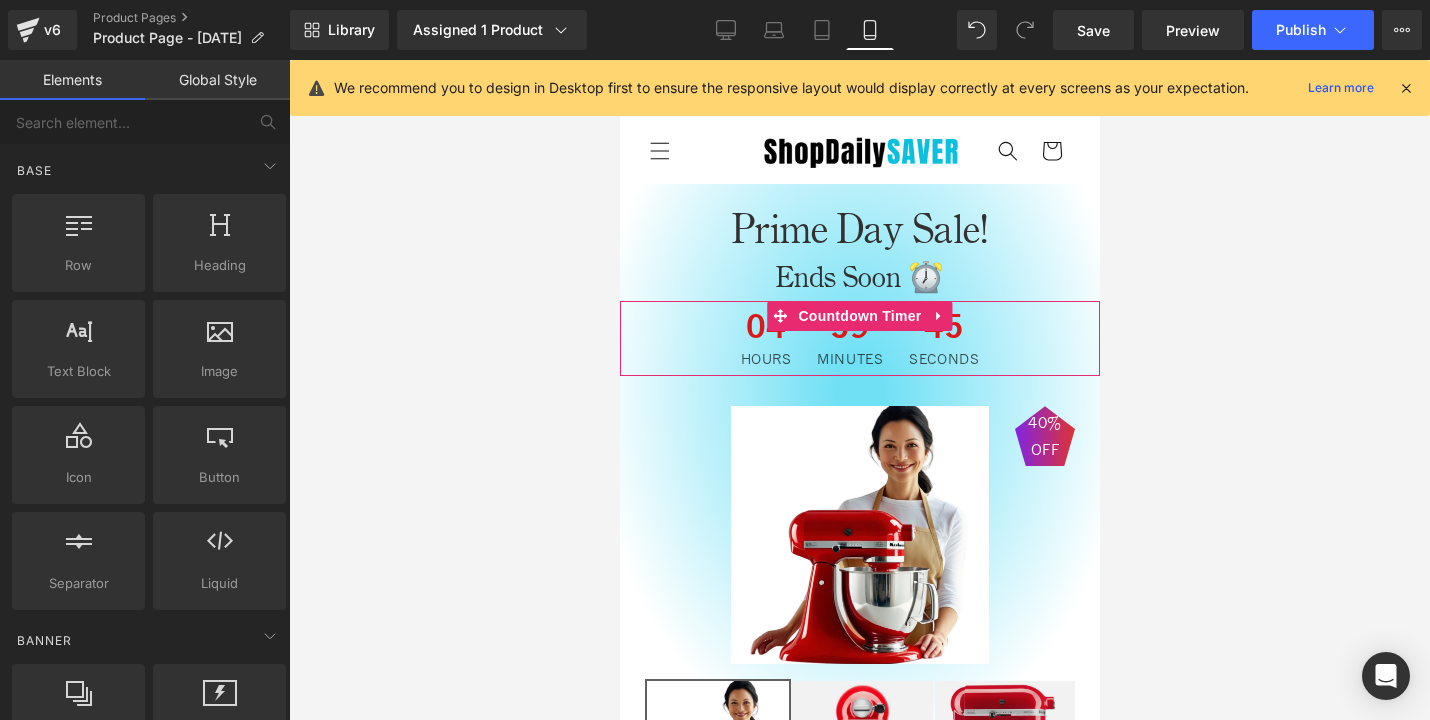 scroll, scrollTop: 0, scrollLeft: 0, axis: both 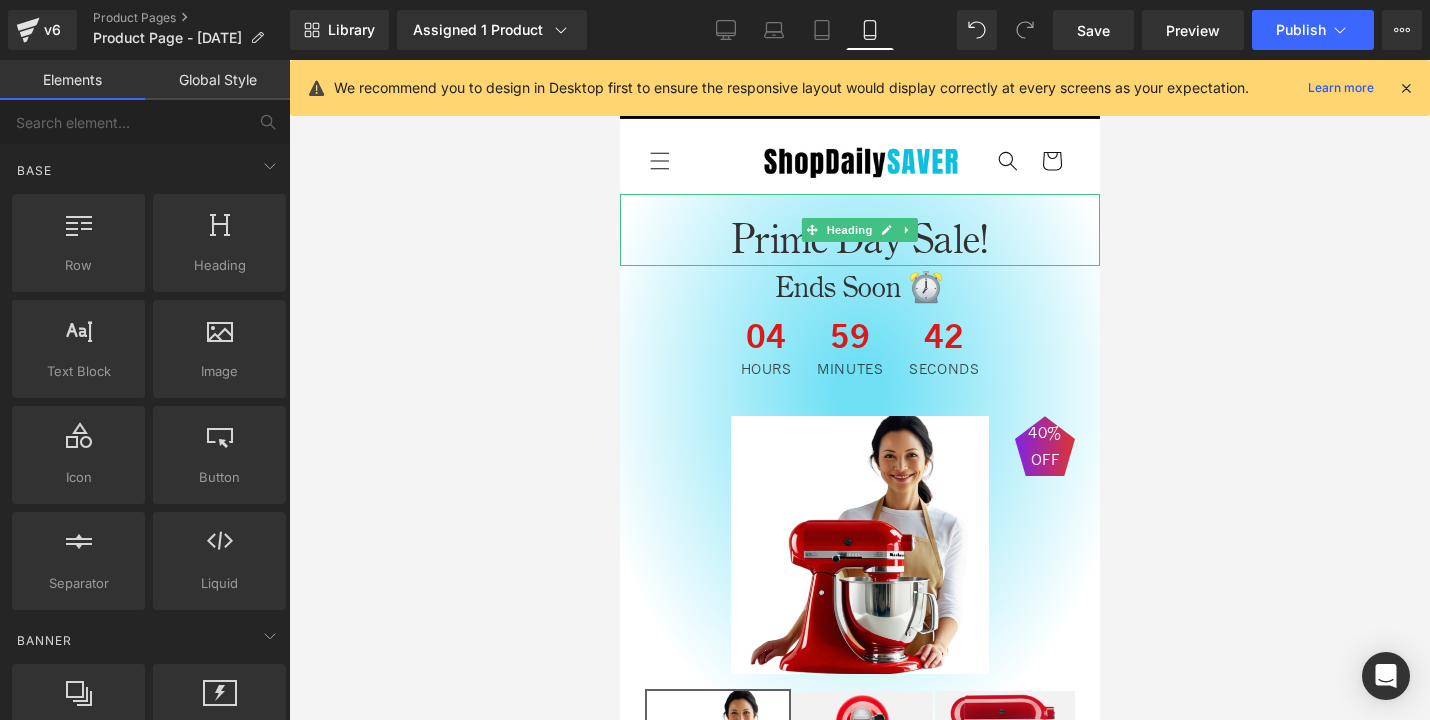 click on "Prime Day Sale!" at bounding box center (859, 238) 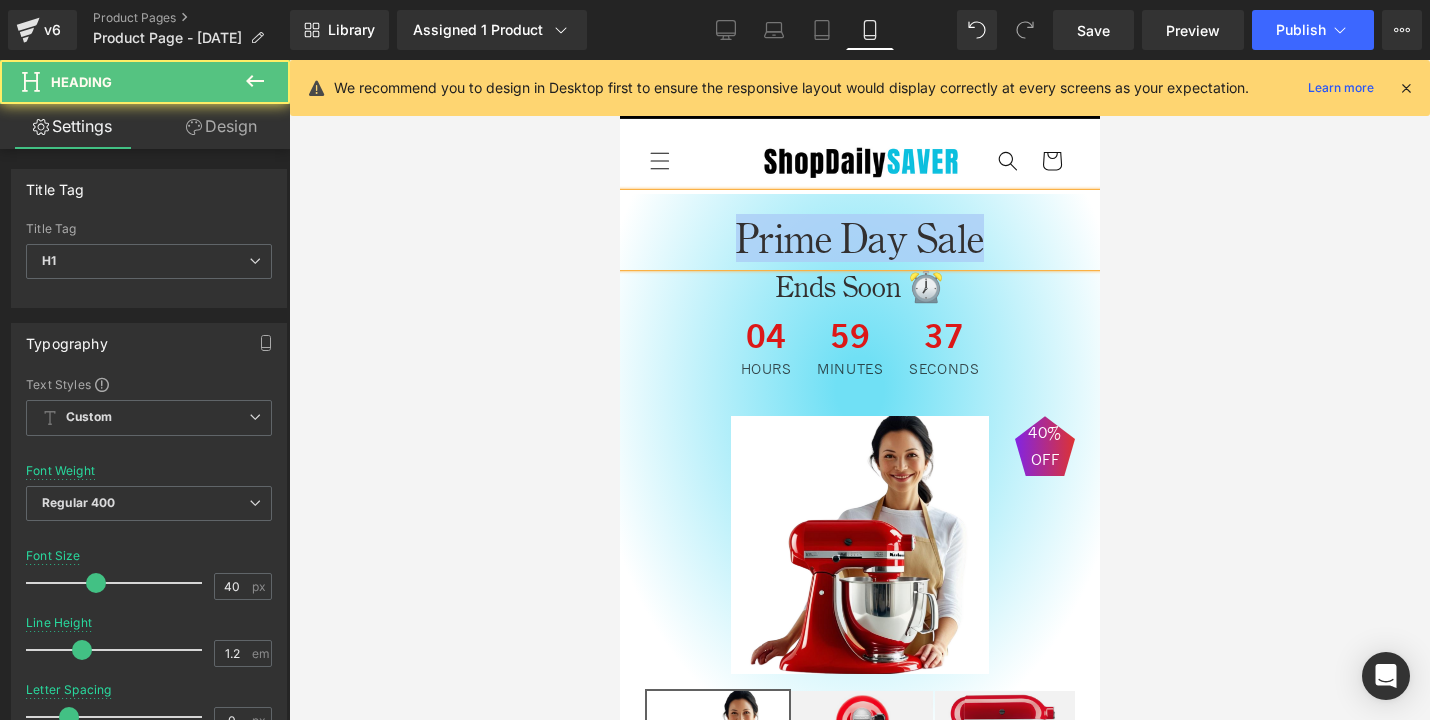 drag, startPoint x: 987, startPoint y: 245, endPoint x: 670, endPoint y: 243, distance: 317.00632 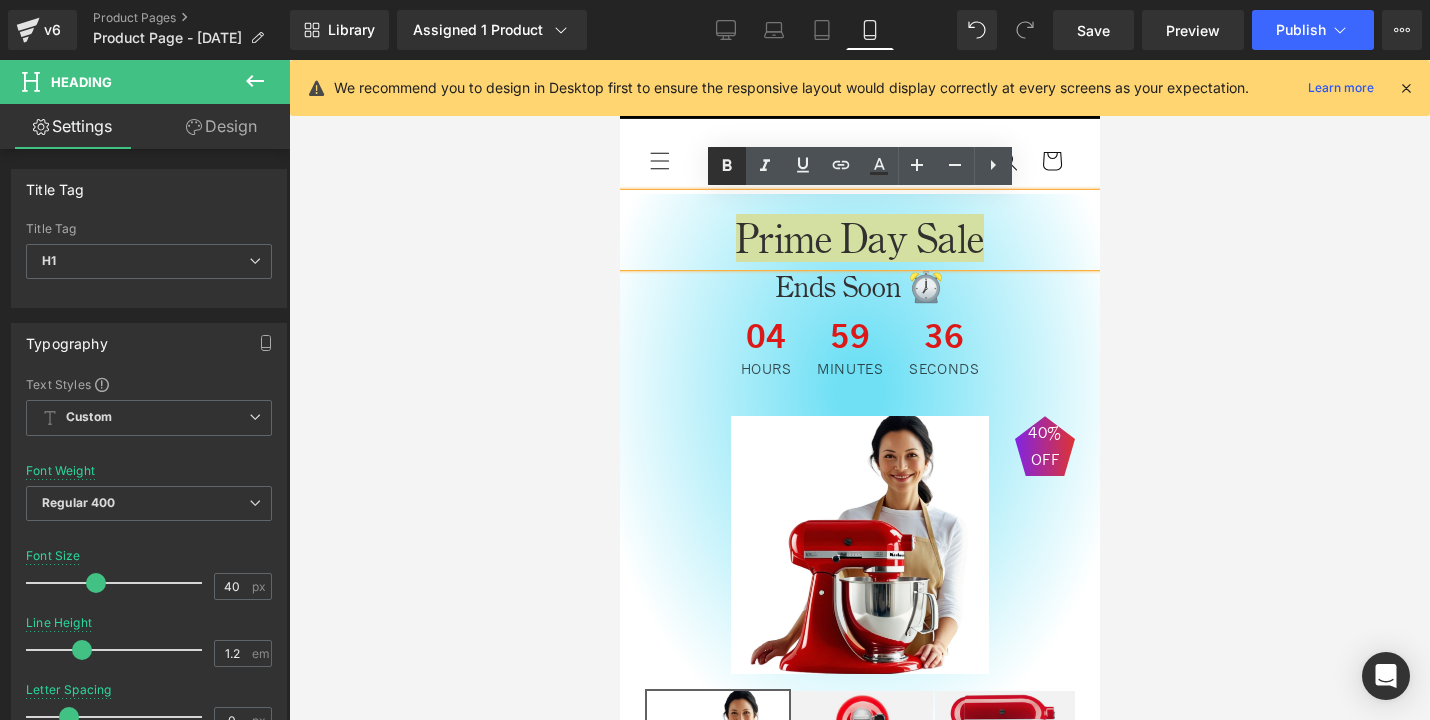 click 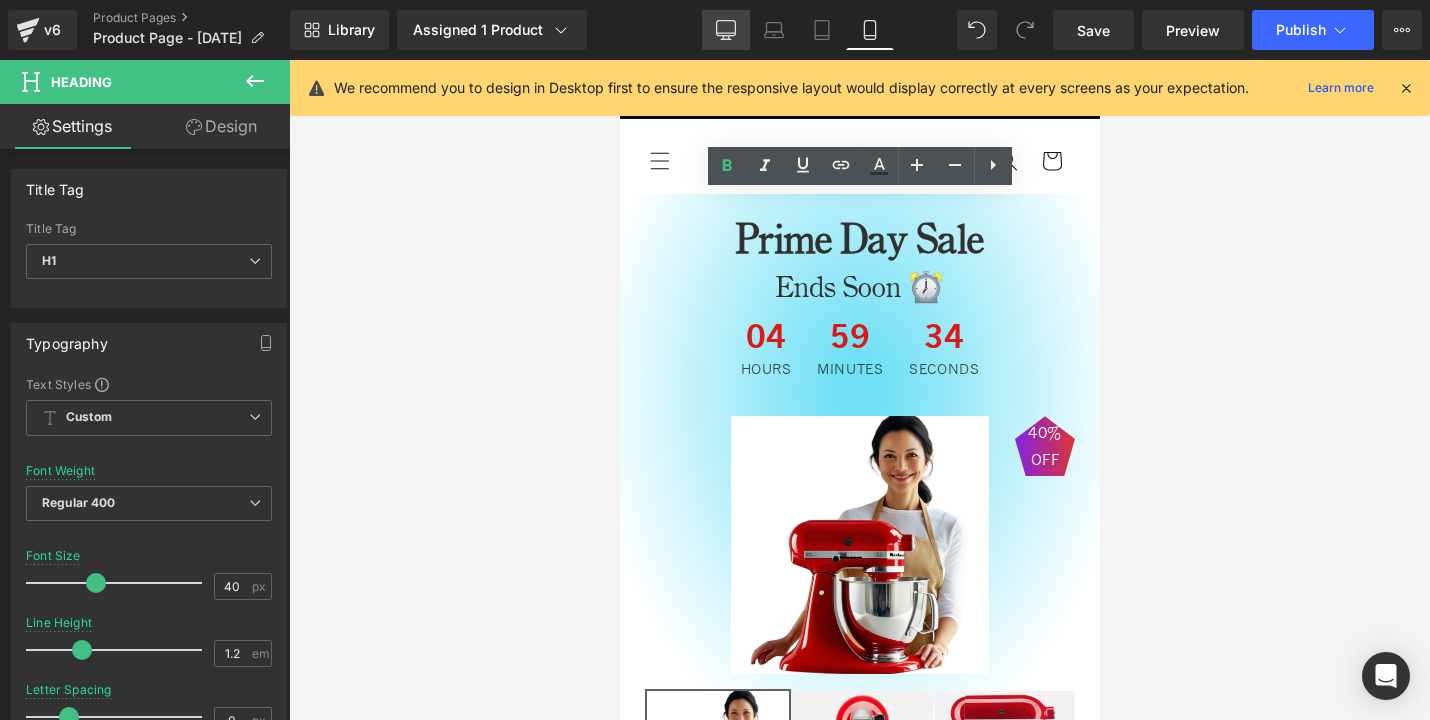 click 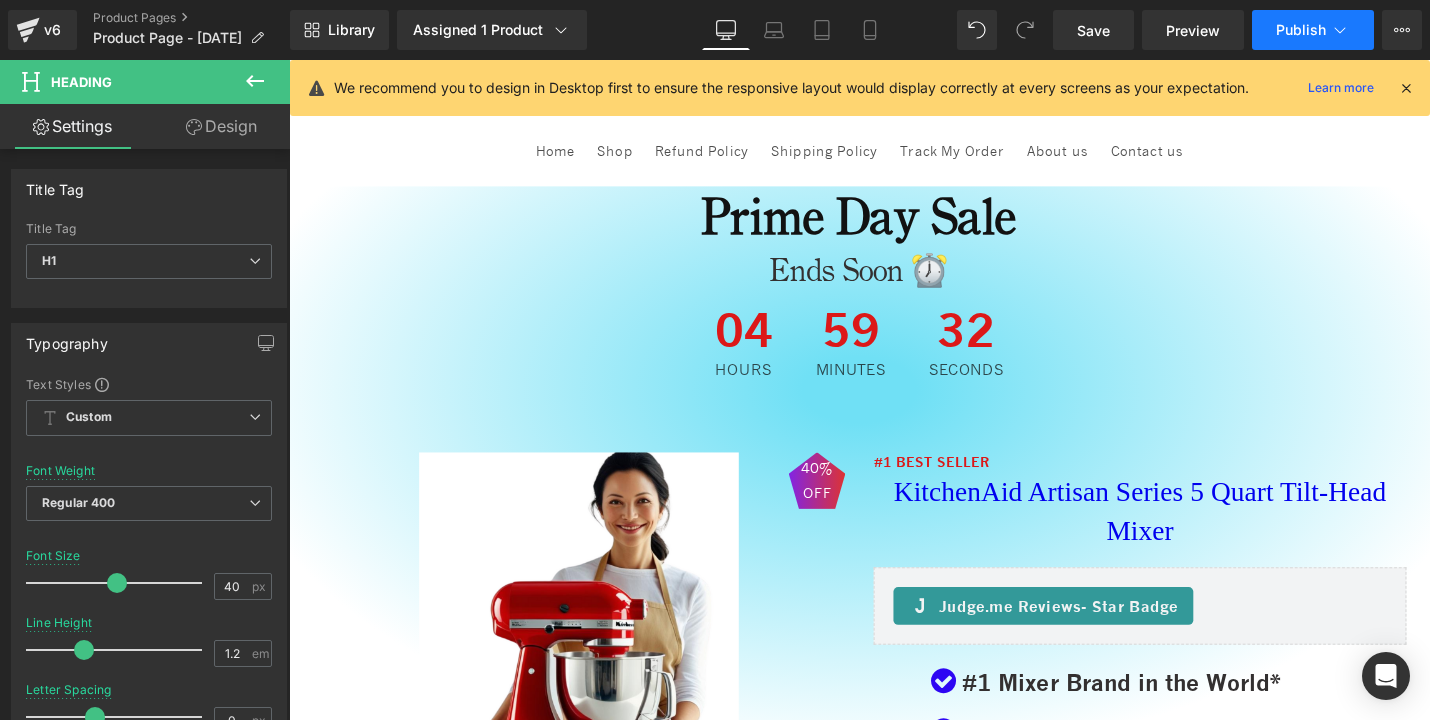 click on "Publish" at bounding box center [1313, 30] 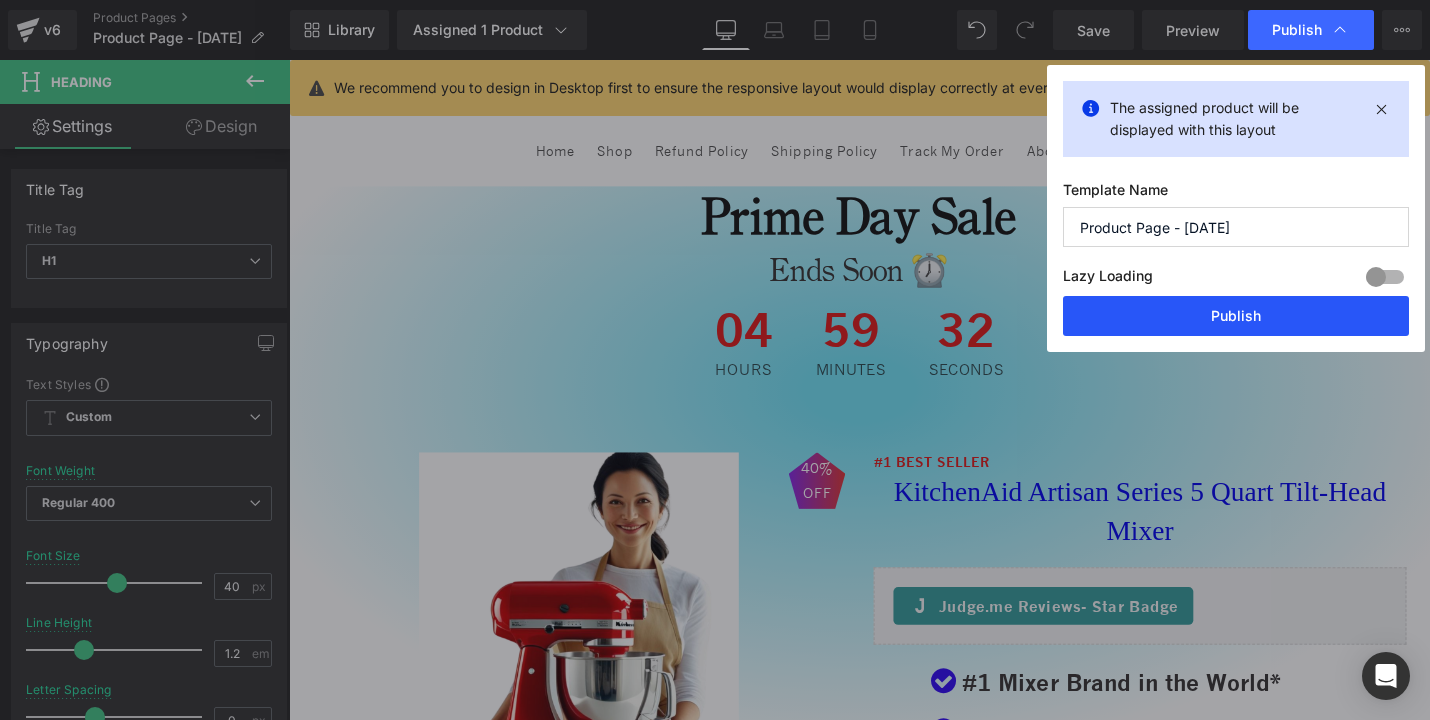 click on "Publish" at bounding box center [1236, 316] 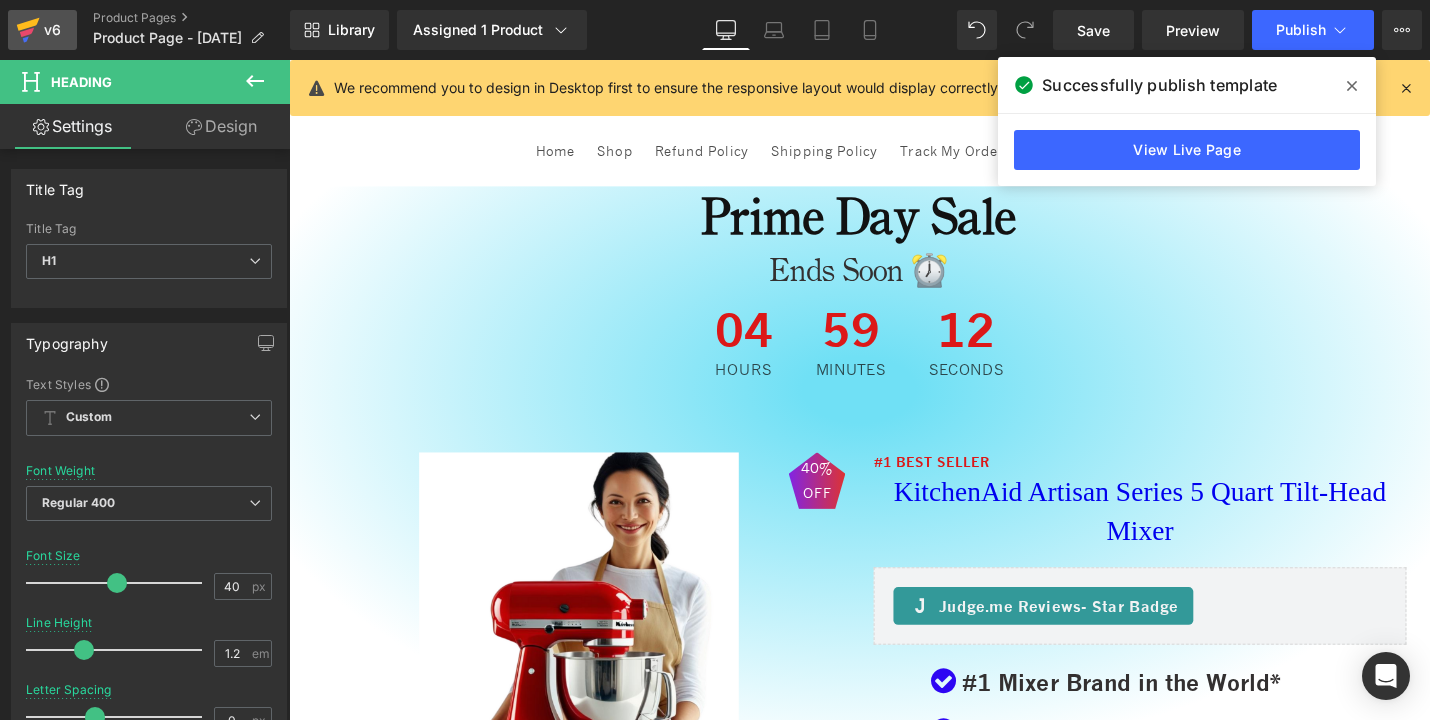 click on "v6" at bounding box center [52, 30] 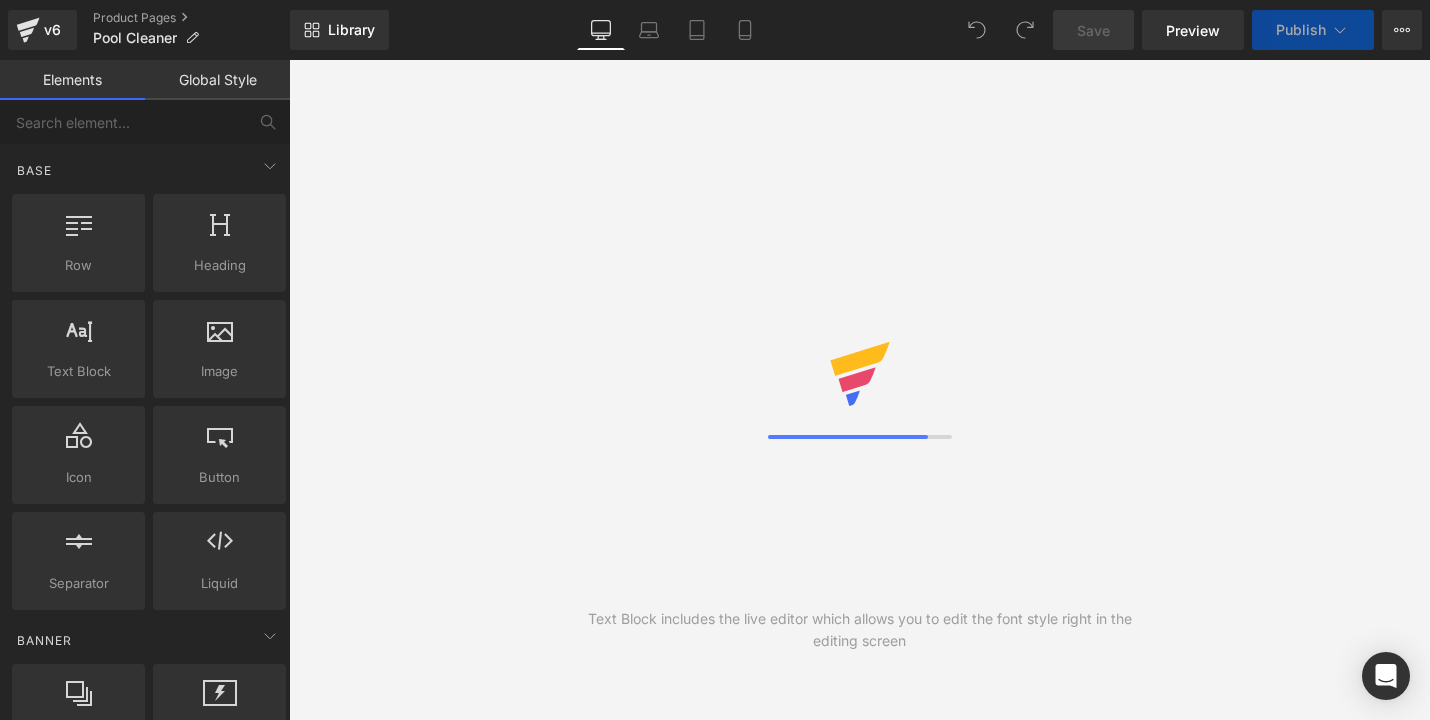 scroll, scrollTop: 0, scrollLeft: 0, axis: both 